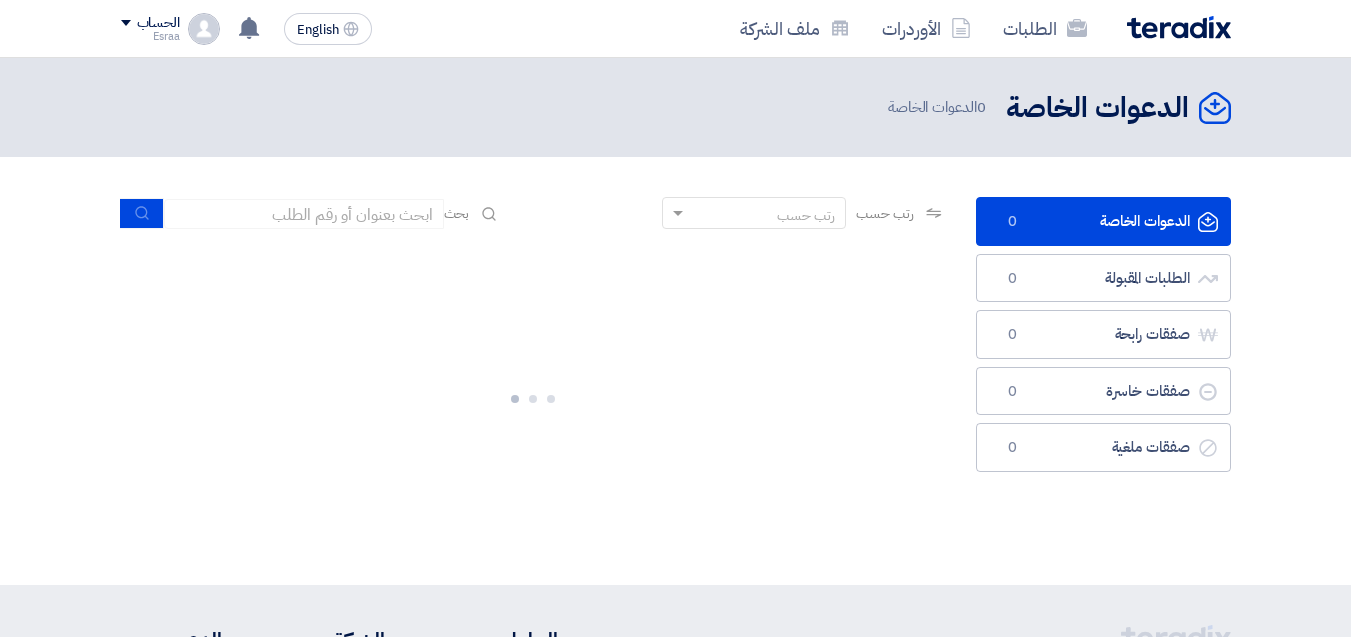 scroll, scrollTop: 0, scrollLeft: 0, axis: both 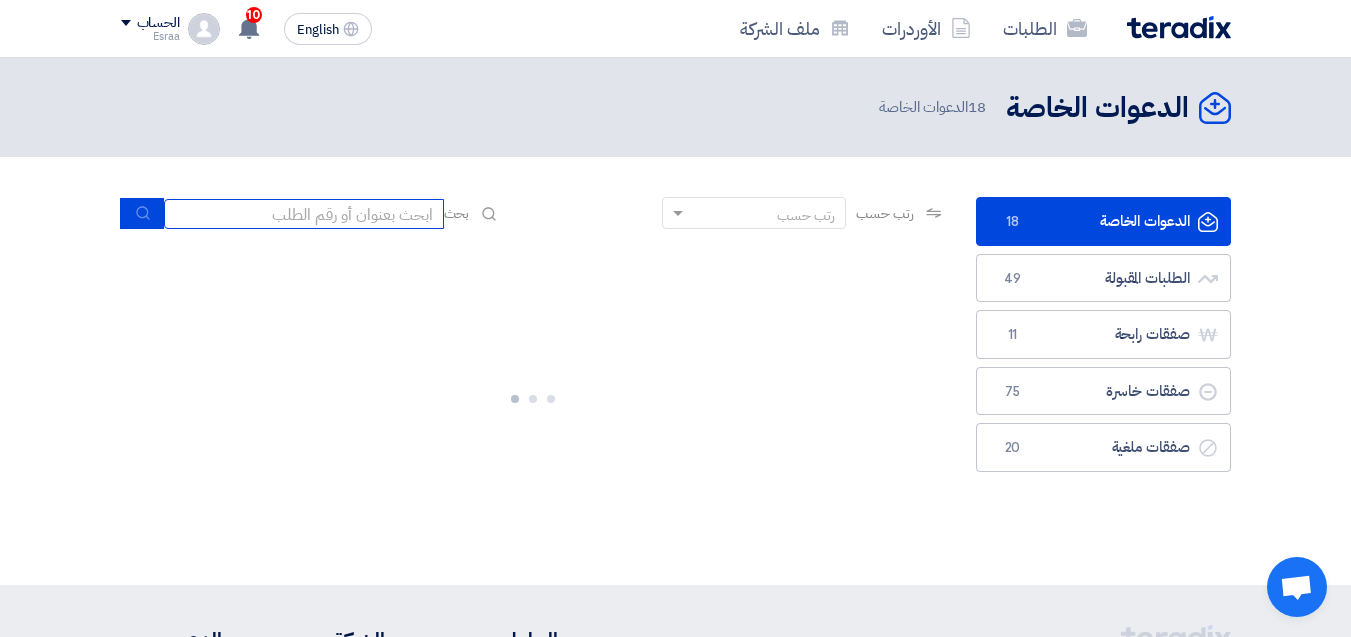 click 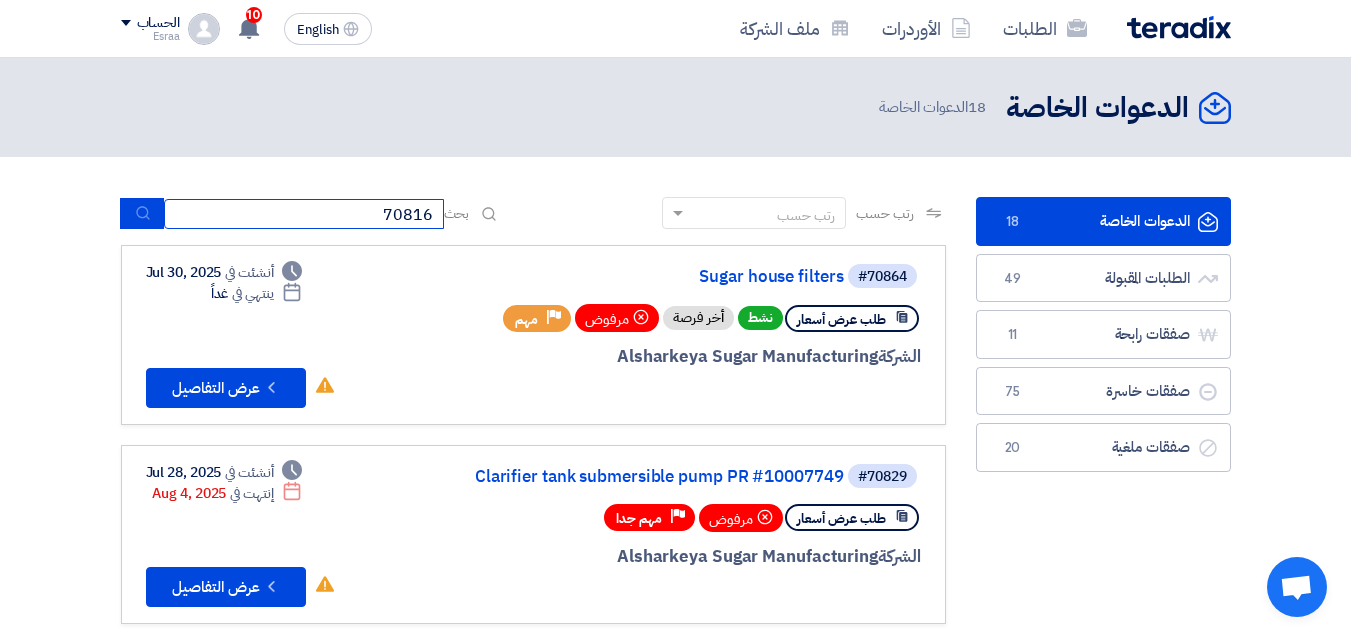 type on "70816" 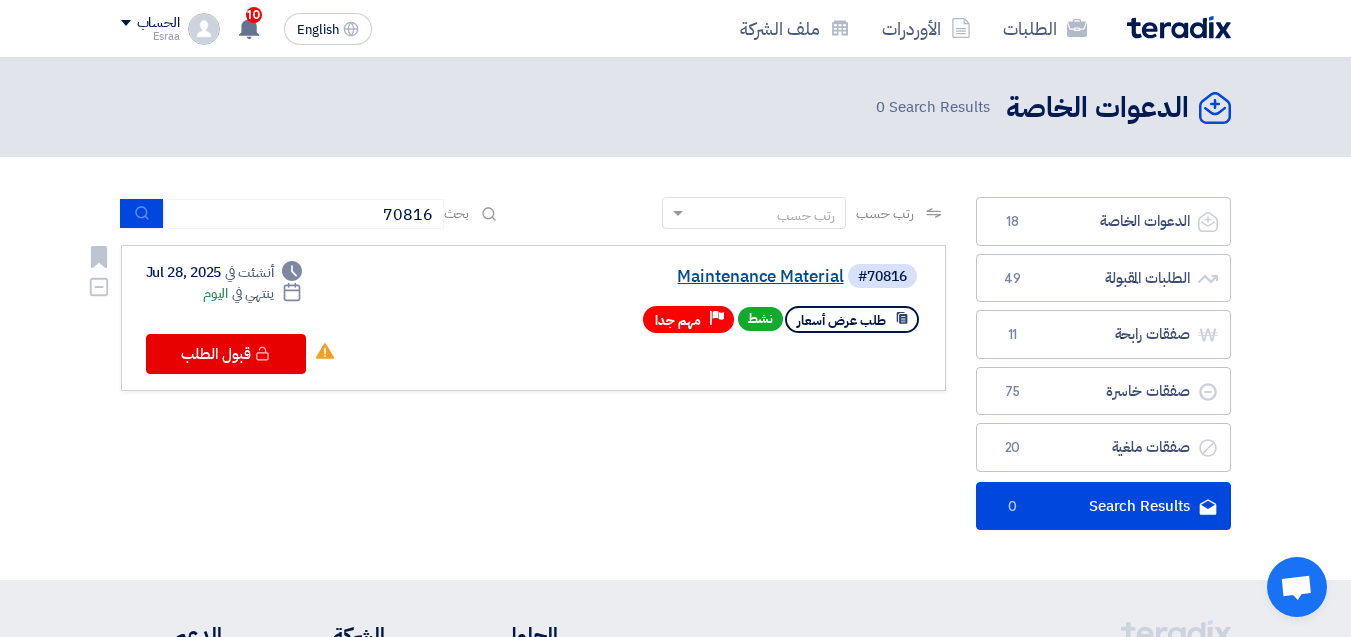 click on "Maintenance Material" 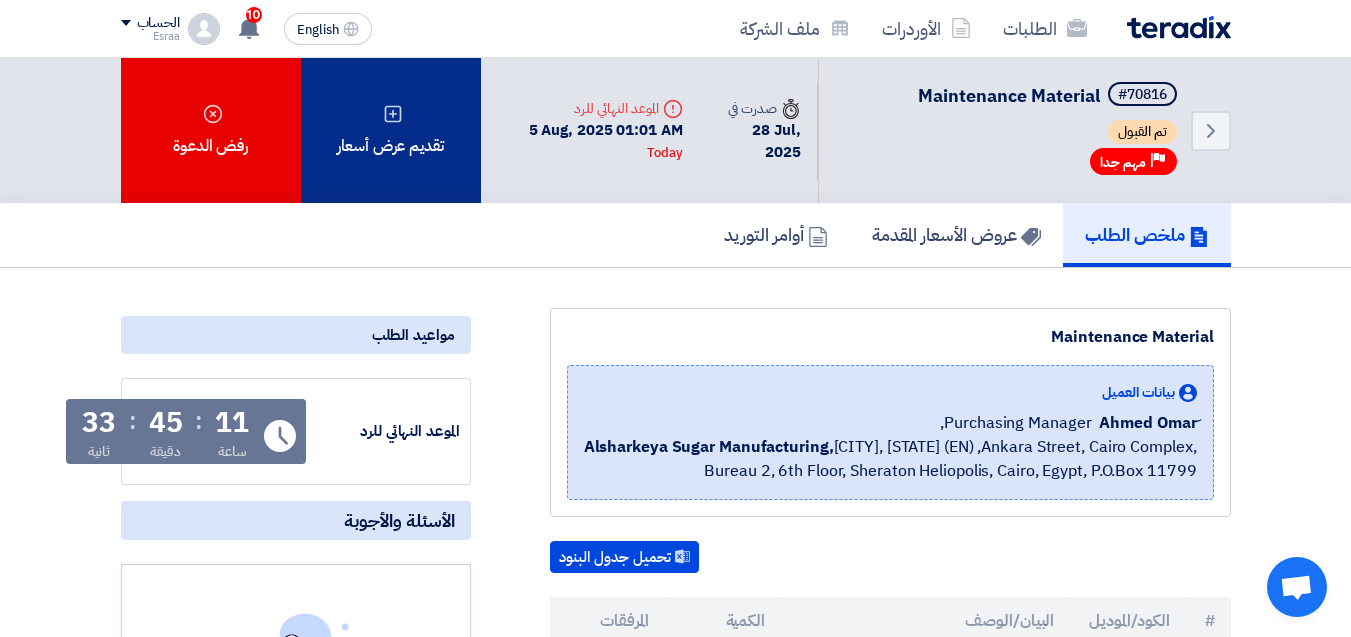 click on "تقديم عرض أسعار" 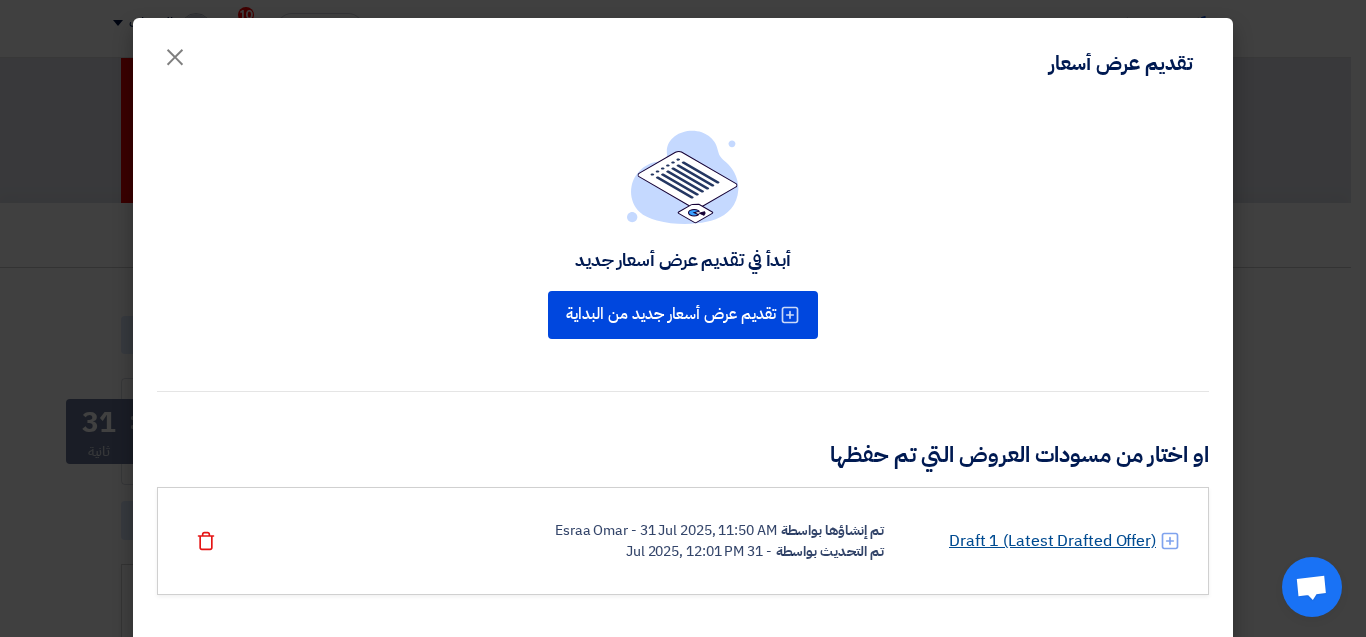 click on "Draft 1 (Latest Drafted Offer)" 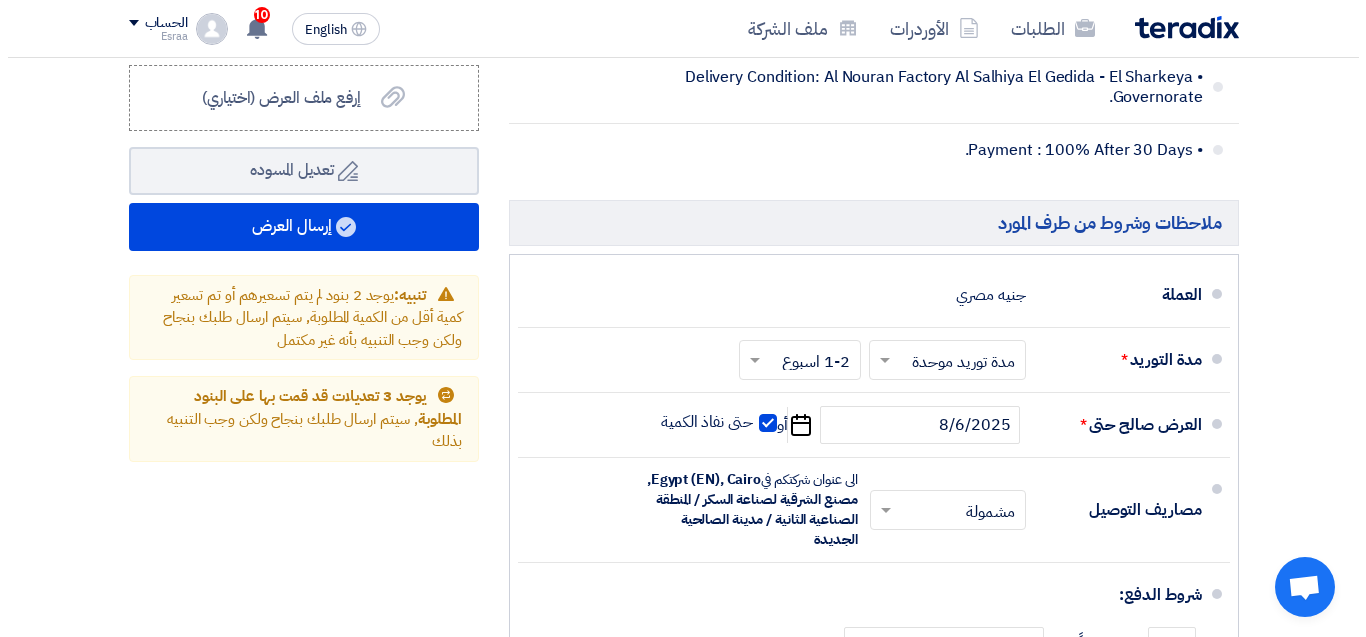 scroll, scrollTop: 1600, scrollLeft: 0, axis: vertical 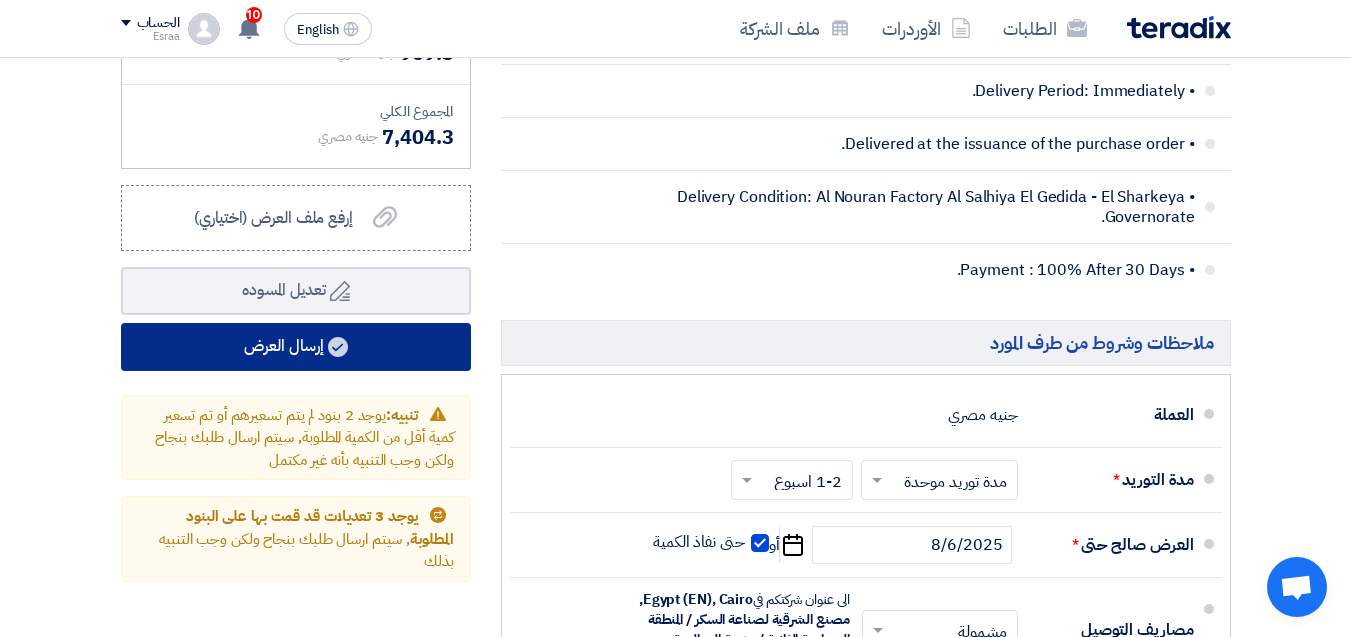 click on "إرسال العرض" 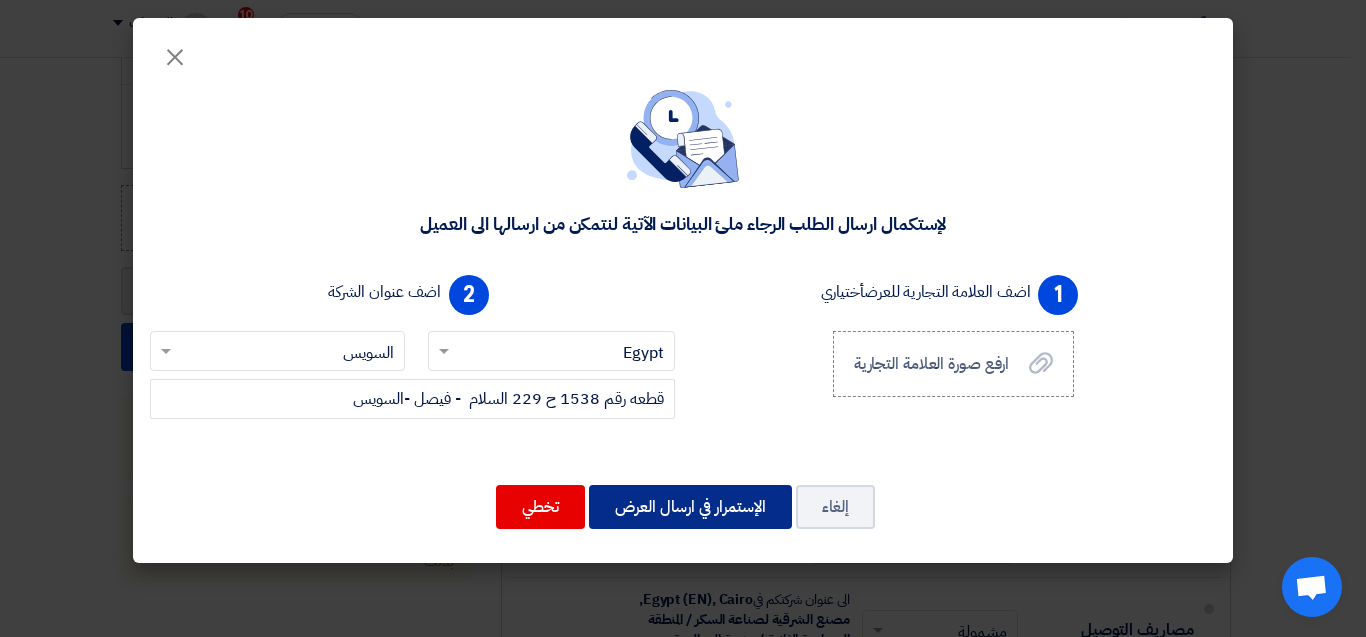 click on "الإستمرار في ارسال العرض" 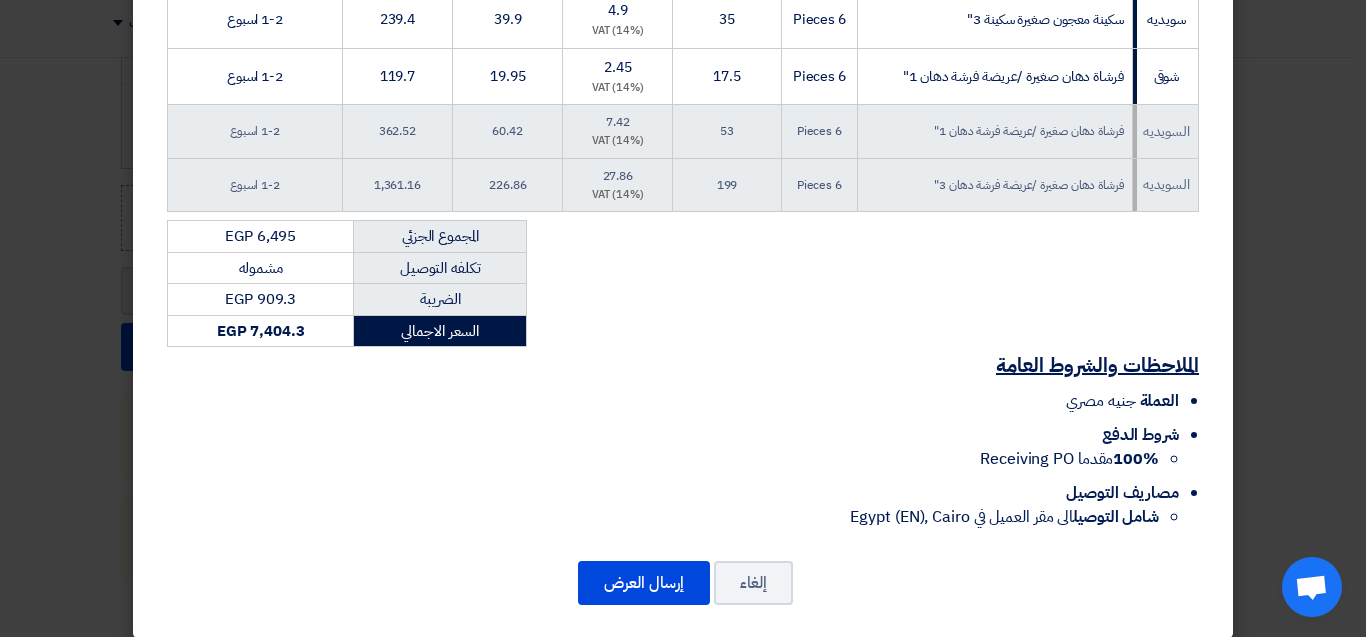 scroll, scrollTop: 657, scrollLeft: 0, axis: vertical 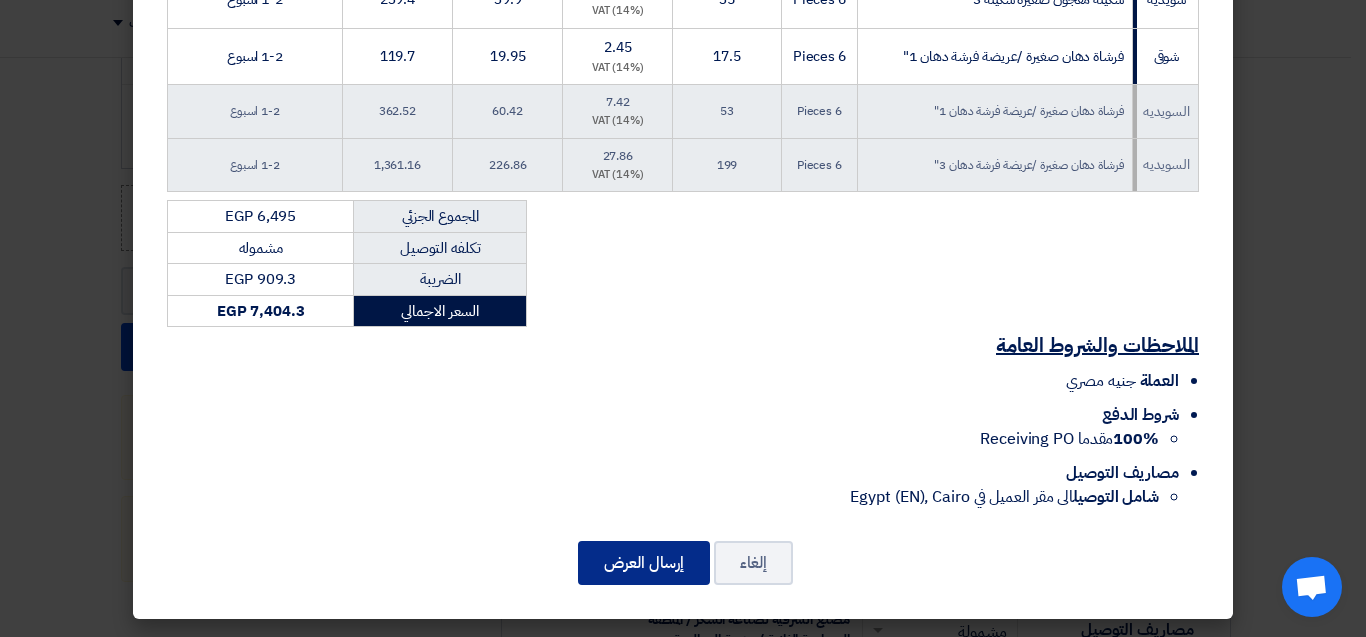click on "إرسال العرض" 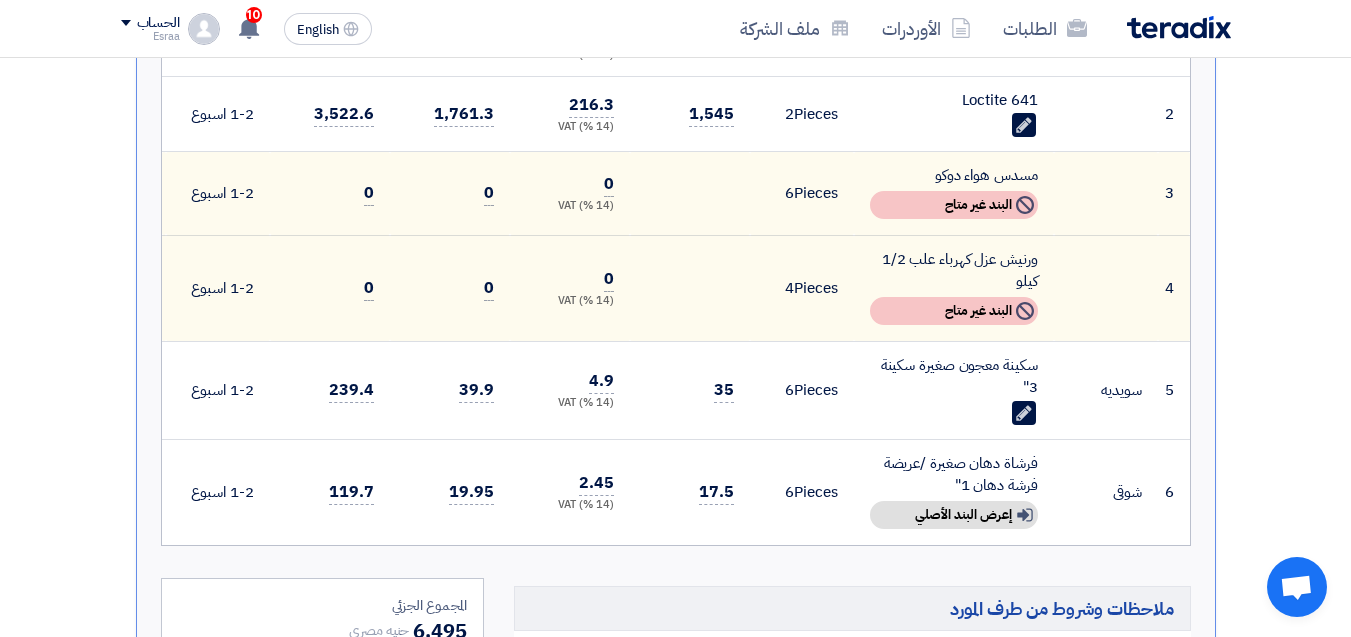 scroll, scrollTop: 1300, scrollLeft: 0, axis: vertical 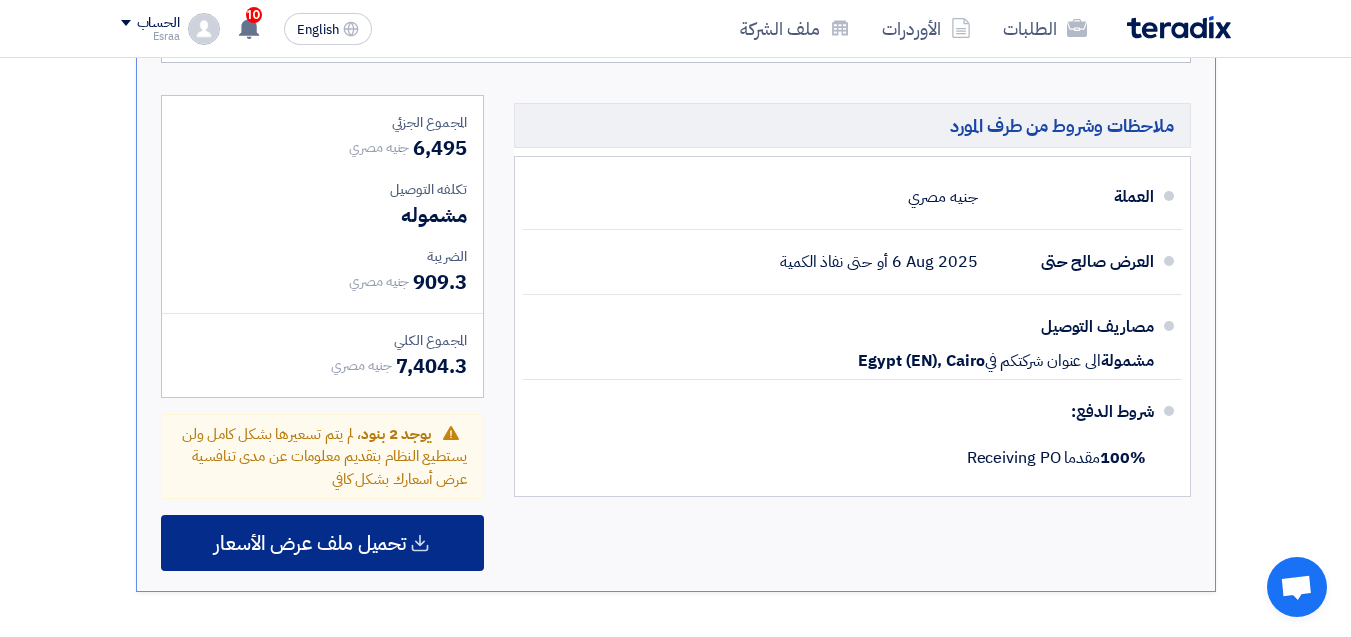 click 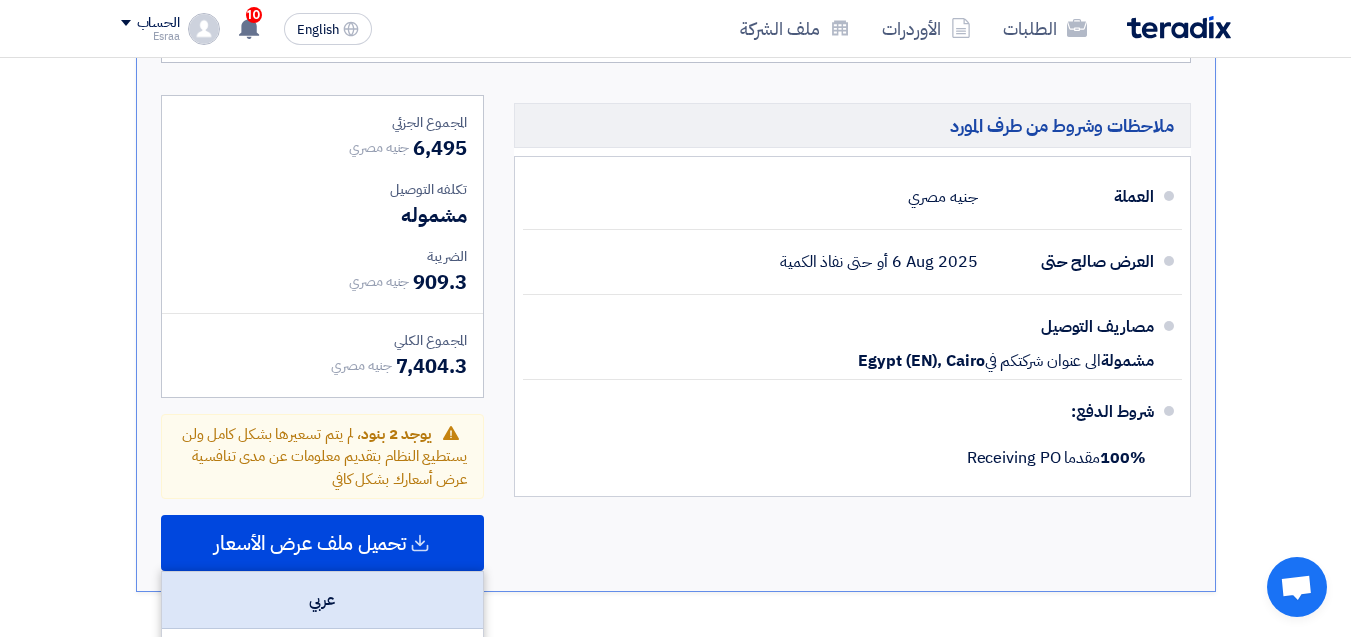 click on "عربي" at bounding box center [322, 600] 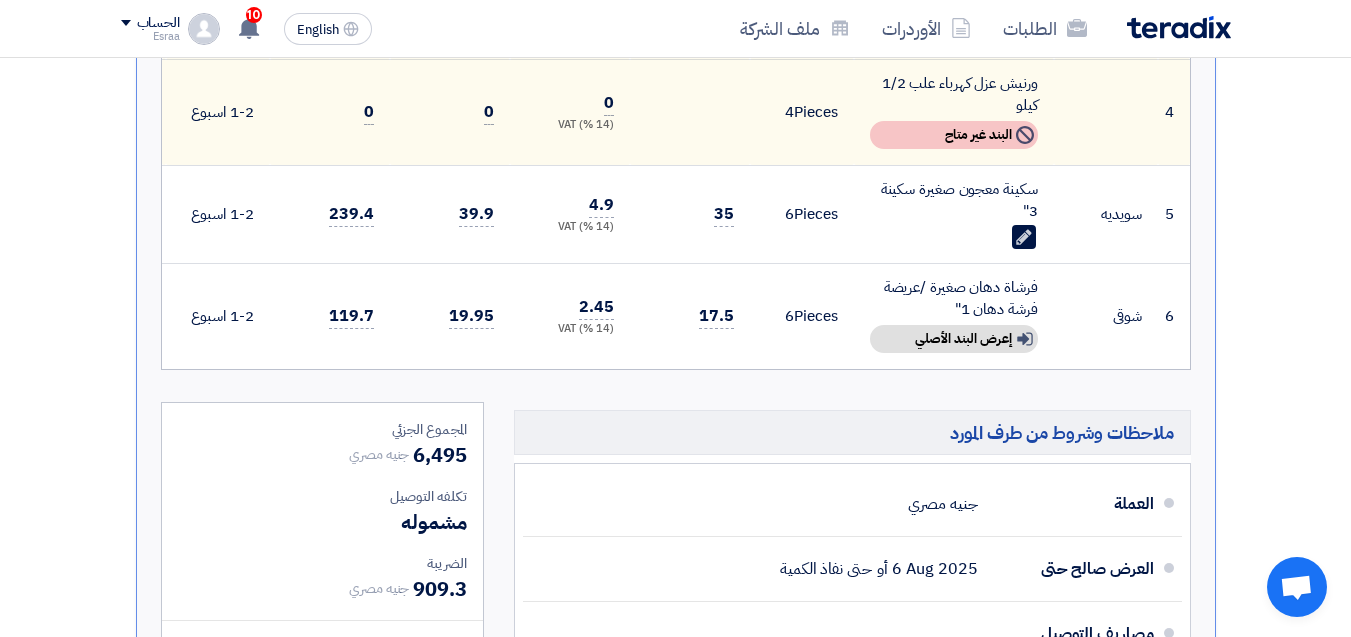 scroll, scrollTop: 900, scrollLeft: 0, axis: vertical 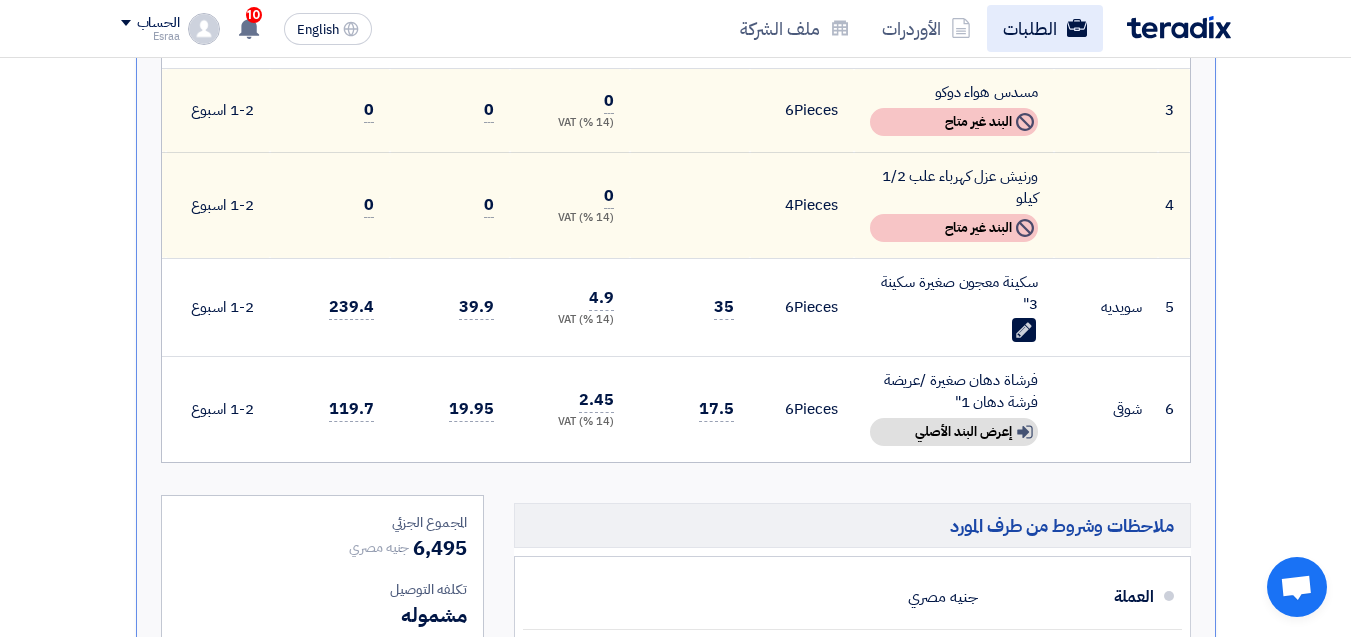click on "الطلبات" 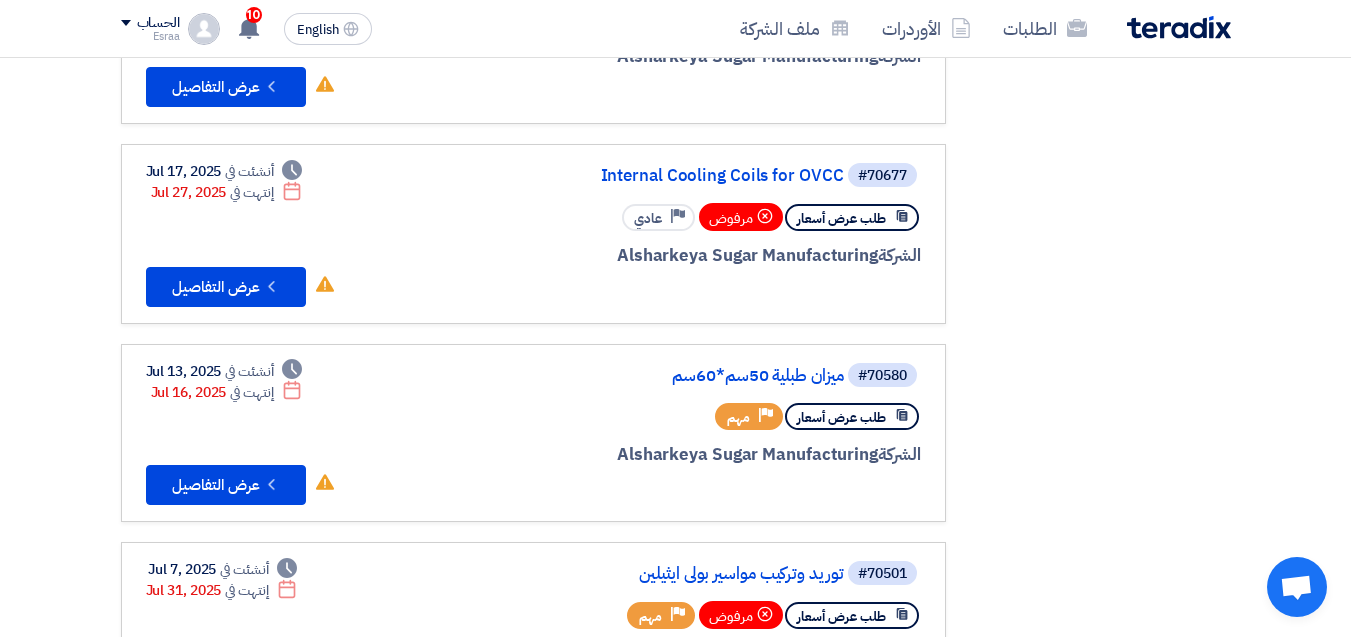 scroll, scrollTop: 0, scrollLeft: 0, axis: both 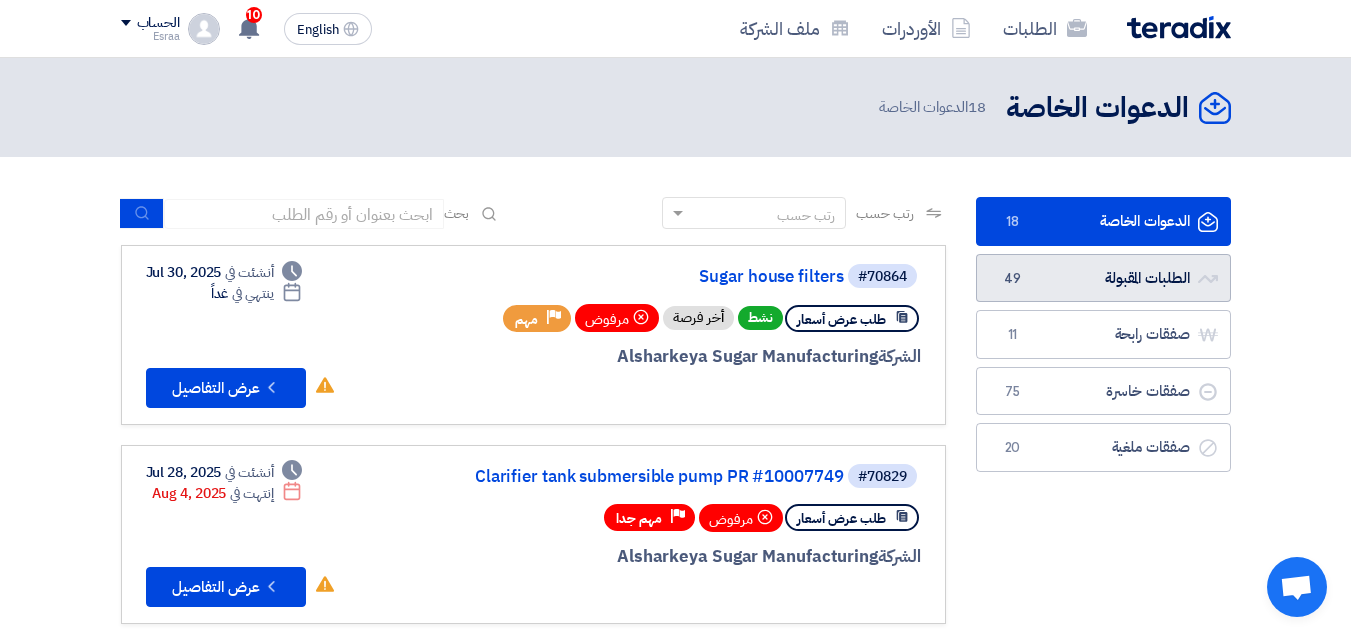 click on "الطلبات المقبولة
الطلبات المقبولة
49" 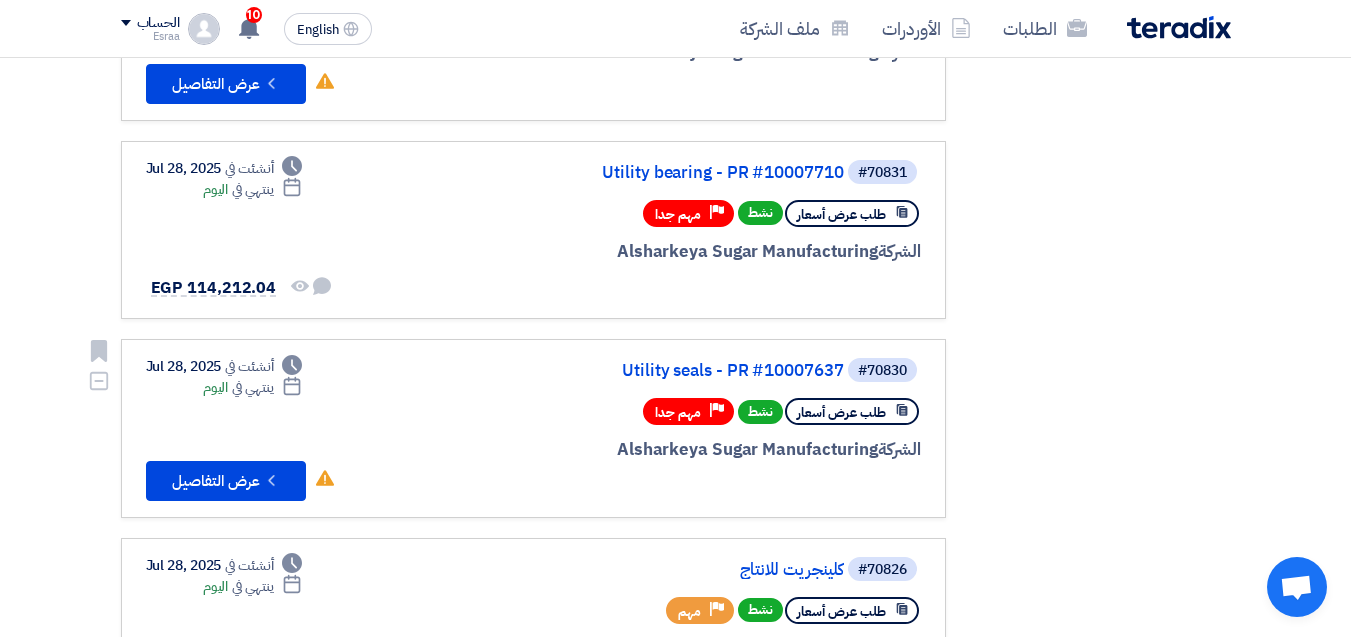scroll, scrollTop: 800, scrollLeft: 0, axis: vertical 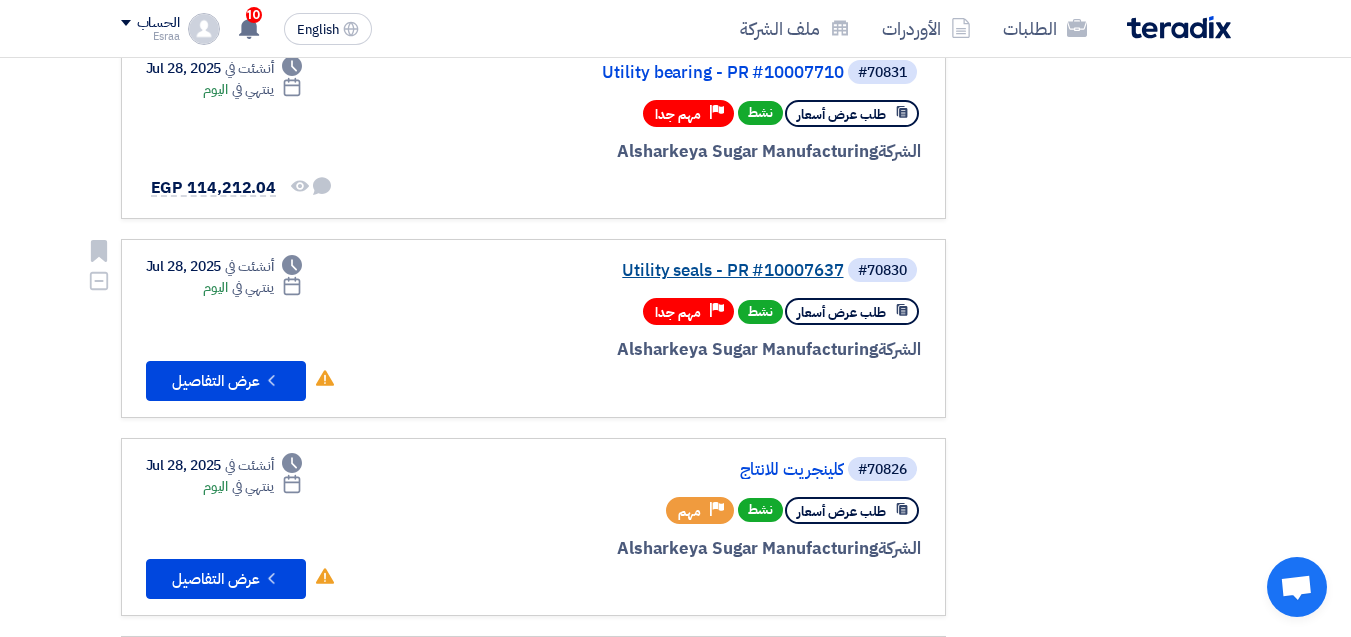click on "Utility seals - PR #10007637" 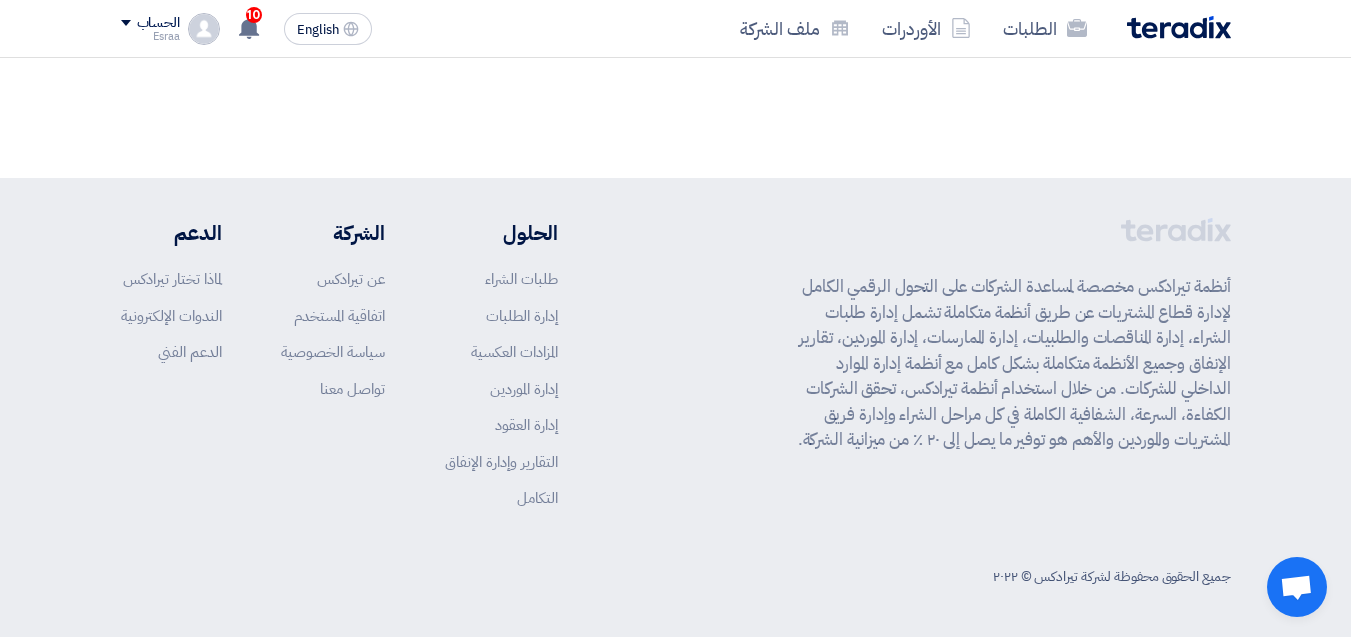 scroll, scrollTop: 0, scrollLeft: 0, axis: both 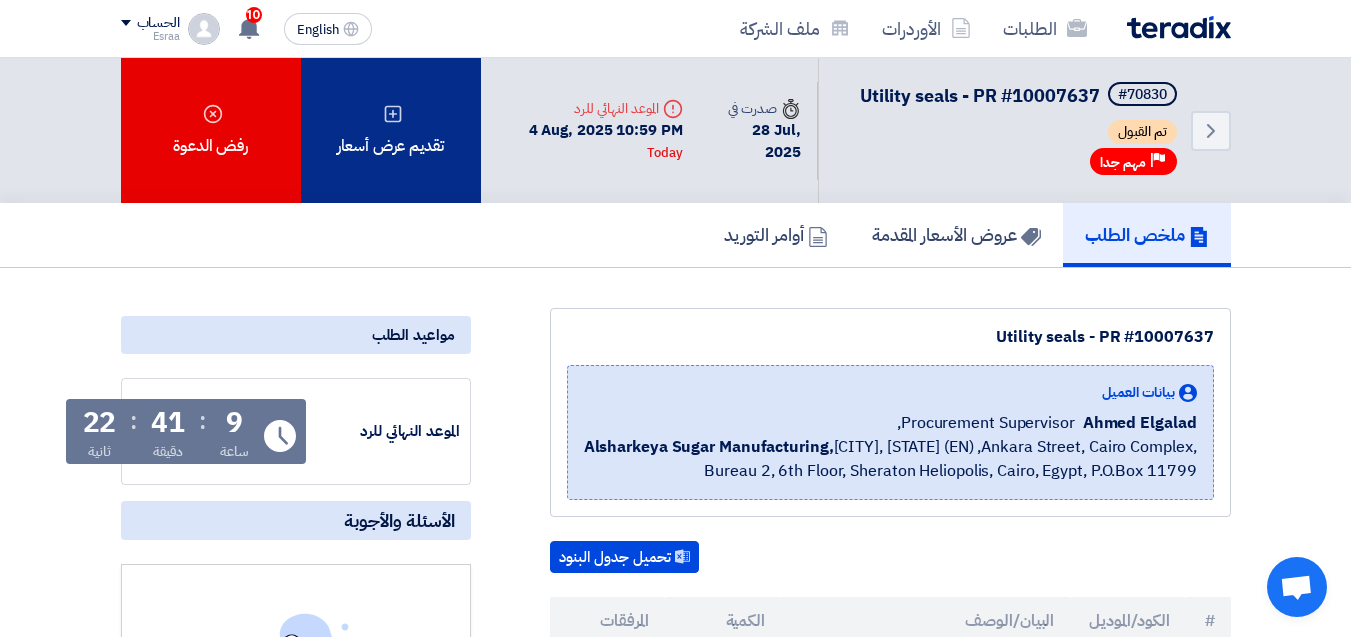 click on "تقديم عرض أسعار" 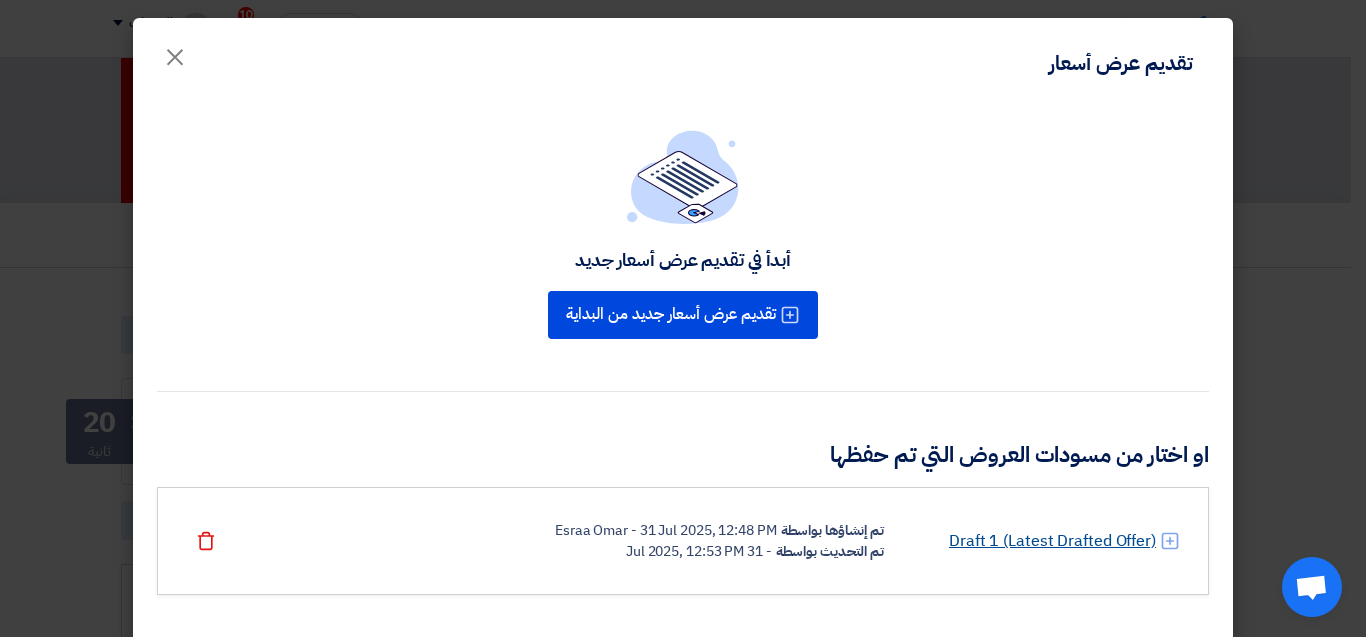 click on "Draft 1 (Latest Drafted Offer)" 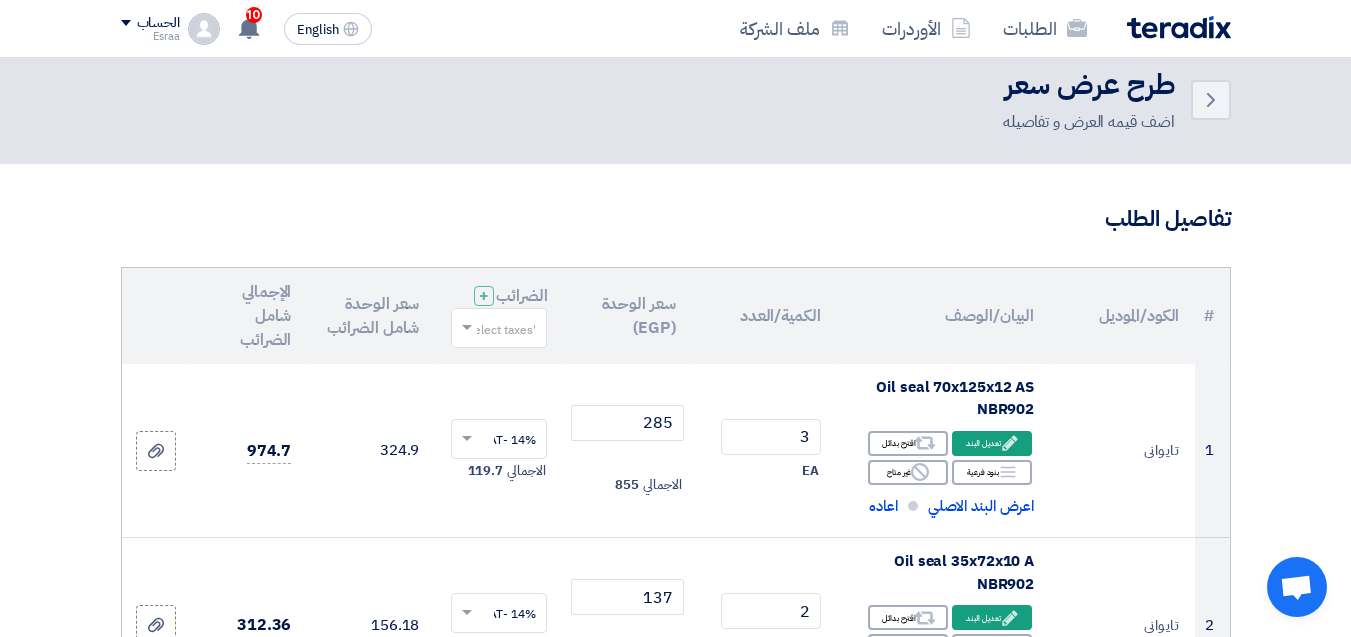 scroll, scrollTop: 0, scrollLeft: 0, axis: both 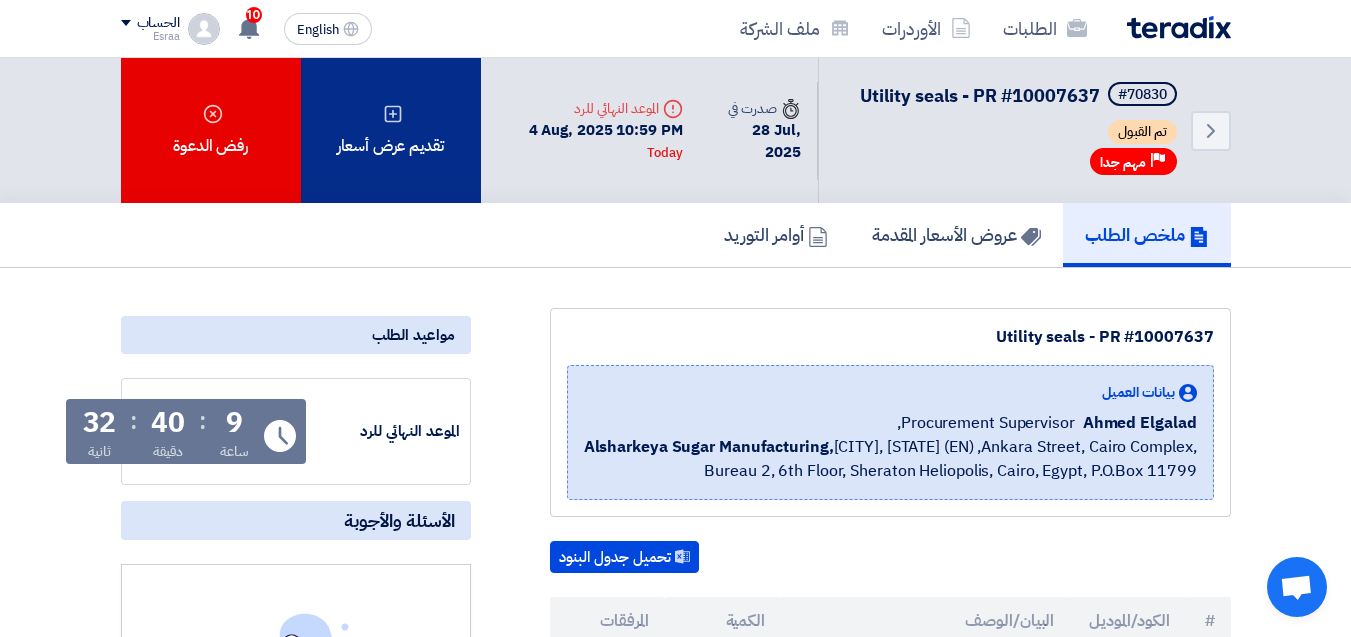 click on "تقديم عرض أسعار" 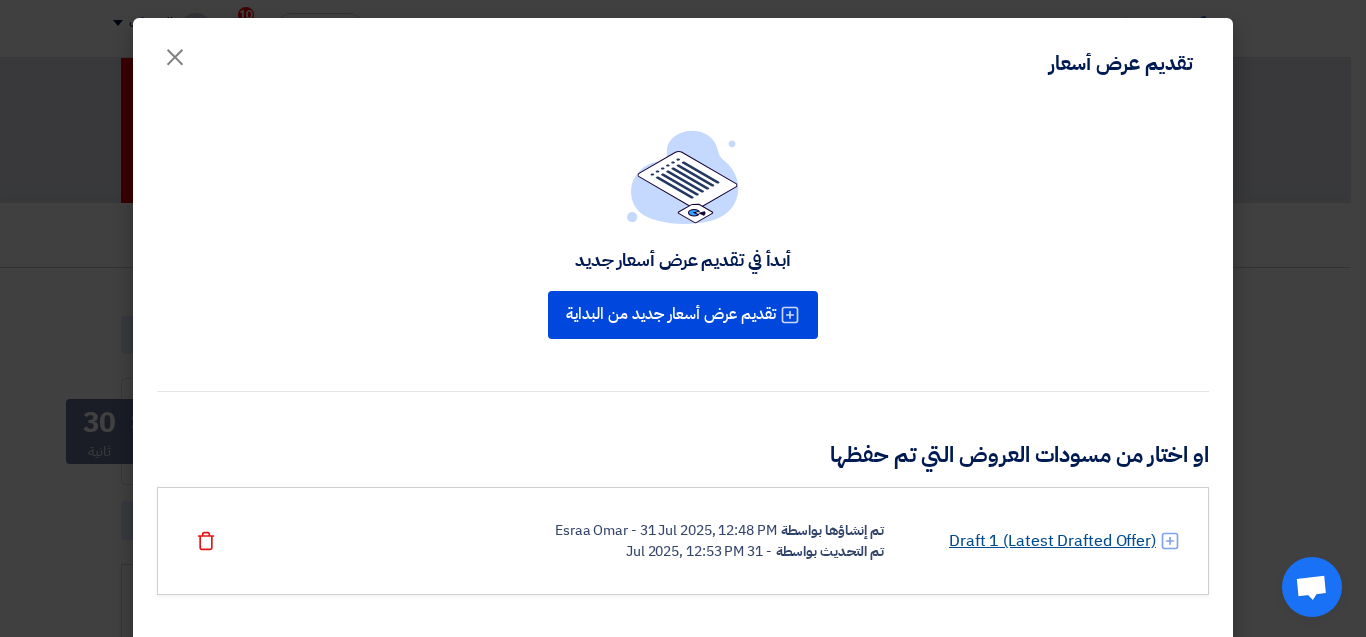 click on "Draft 1 (Latest Drafted Offer)" 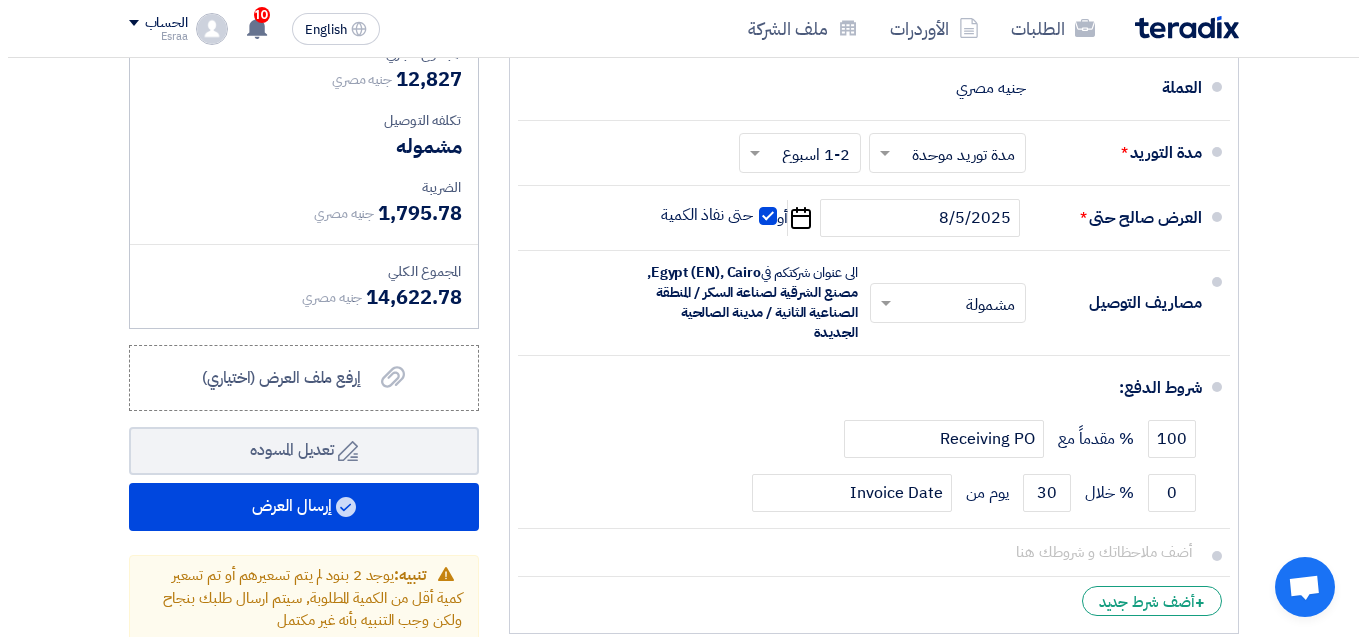 scroll, scrollTop: 2200, scrollLeft: 0, axis: vertical 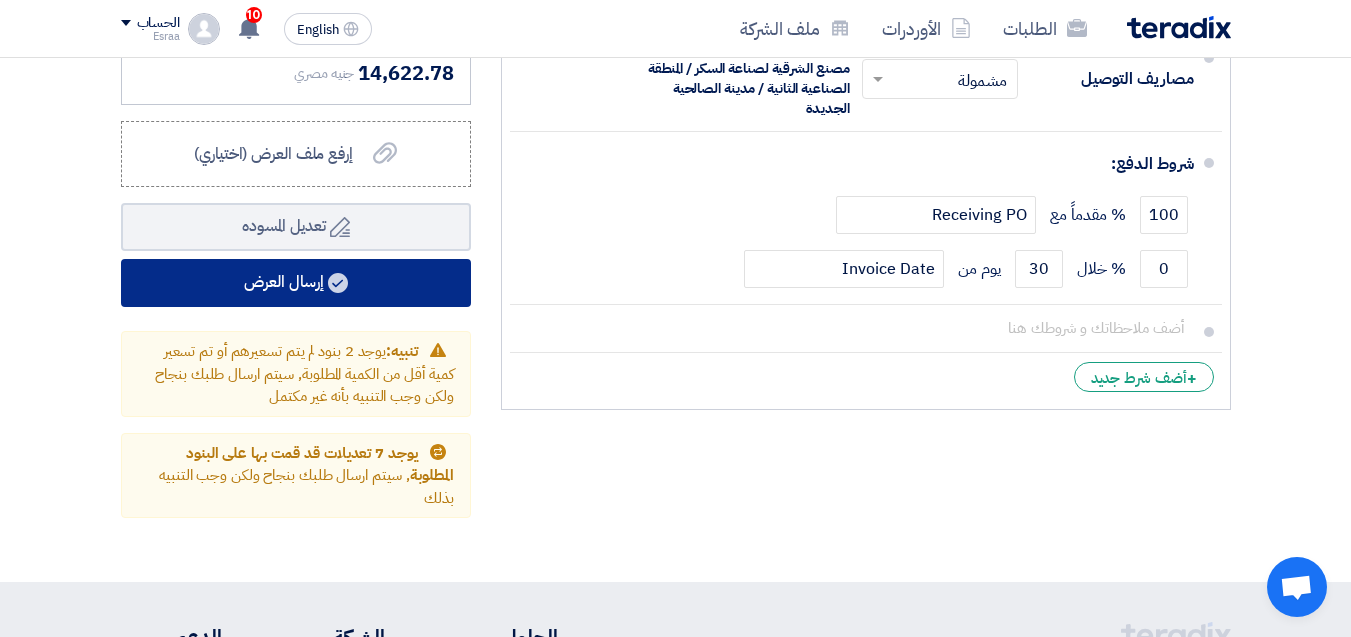 click on "إرسال العرض" 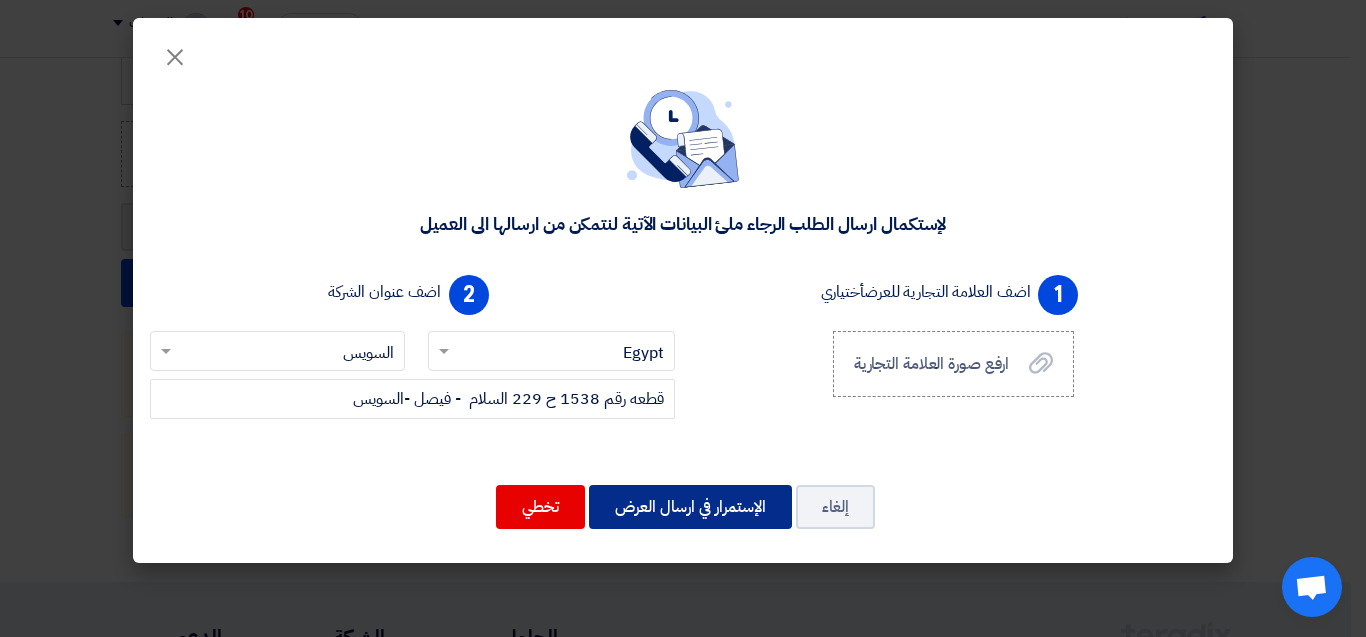 click on "الإستمرار في ارسال العرض" 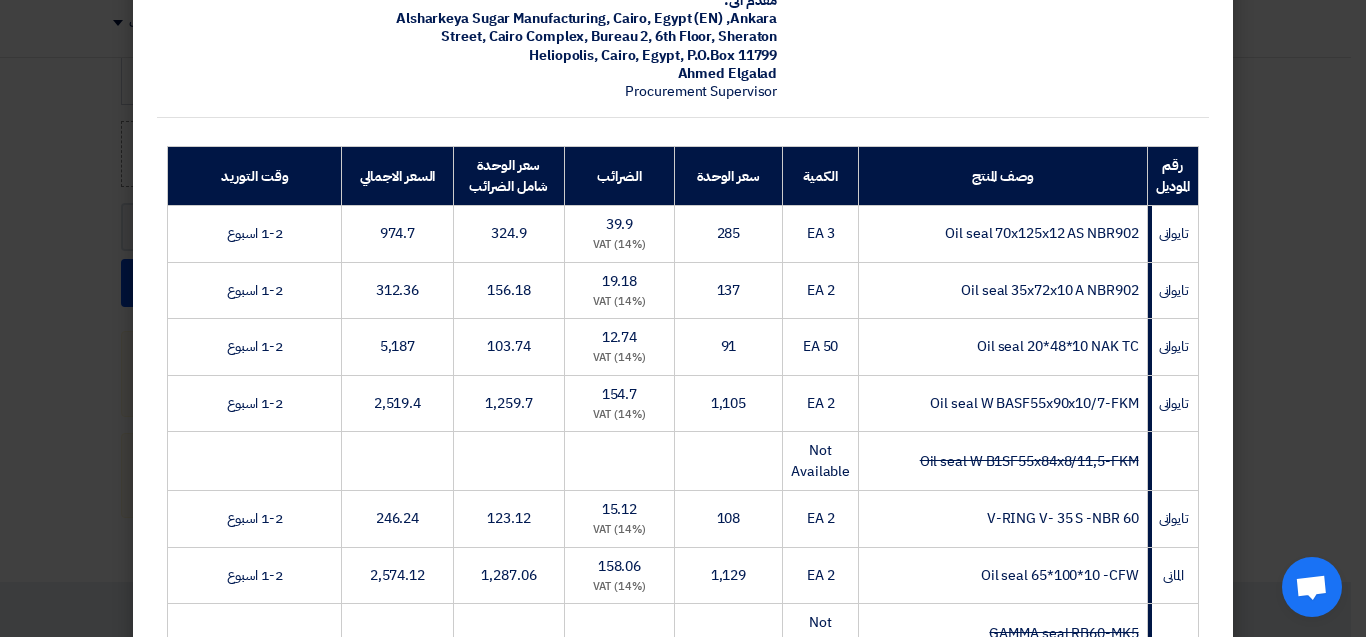 scroll, scrollTop: 719, scrollLeft: 0, axis: vertical 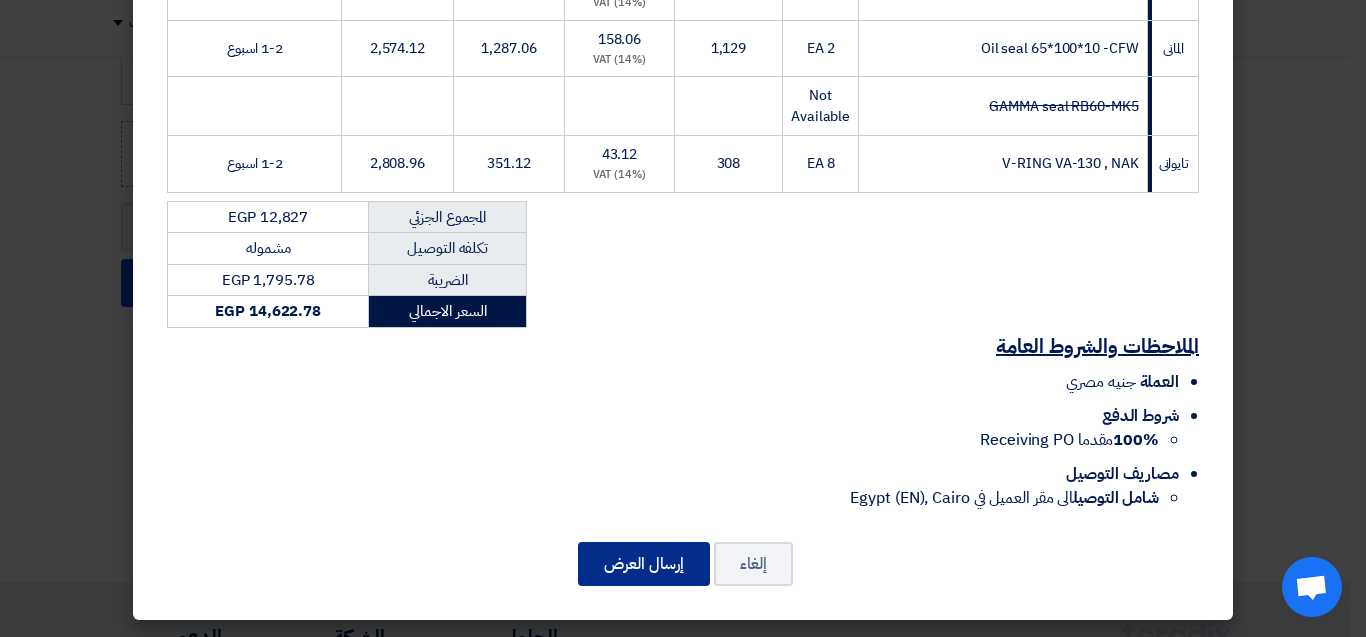 click on "إرسال العرض" 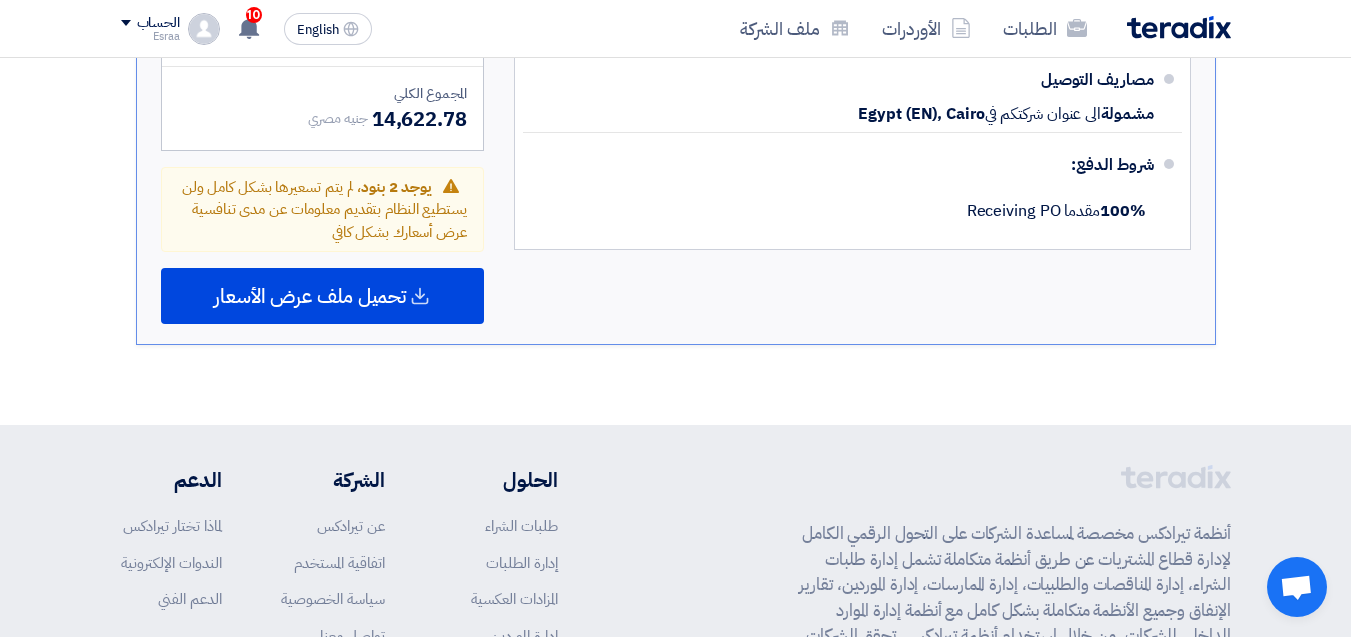 scroll, scrollTop: 1910, scrollLeft: 0, axis: vertical 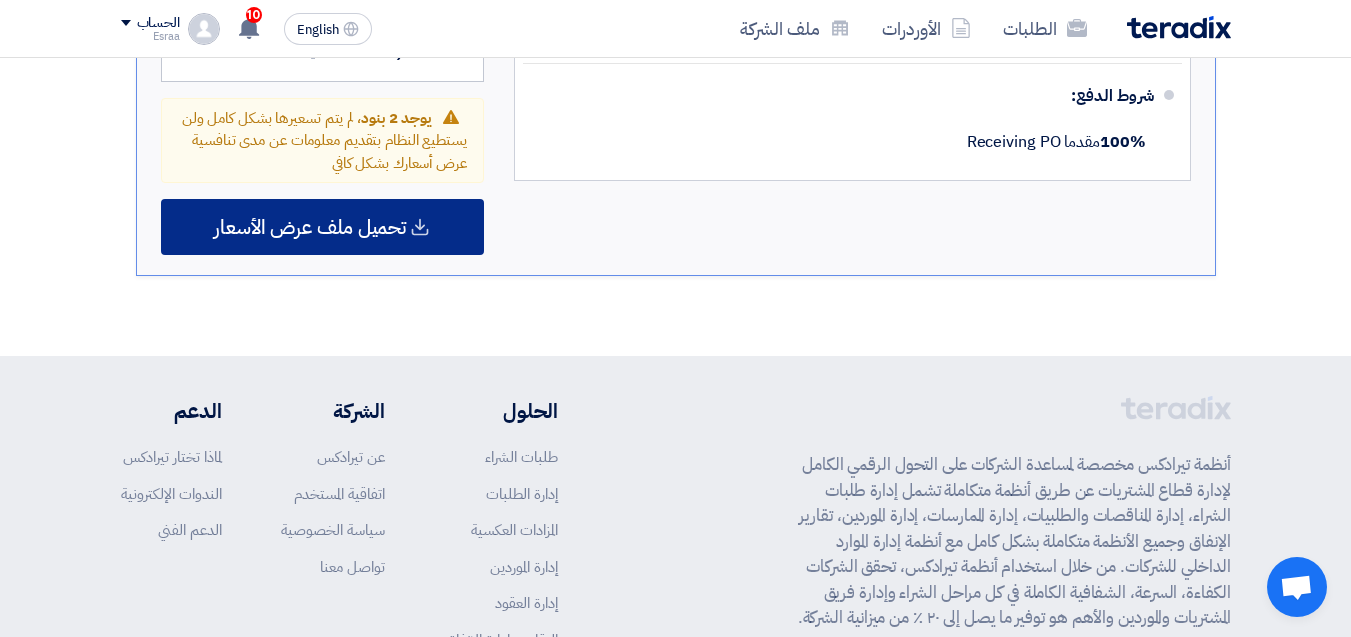 click on "تحميل ملف عرض الأسعار" at bounding box center [322, 227] 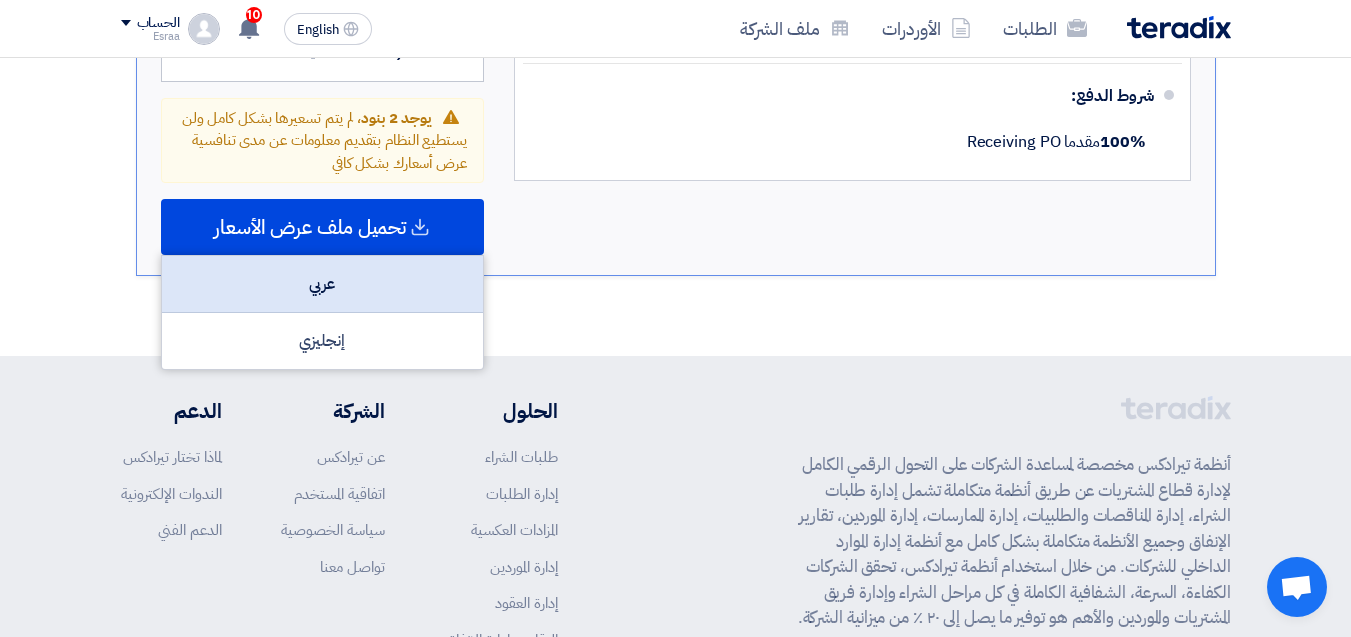 click on "عربي" at bounding box center [322, 284] 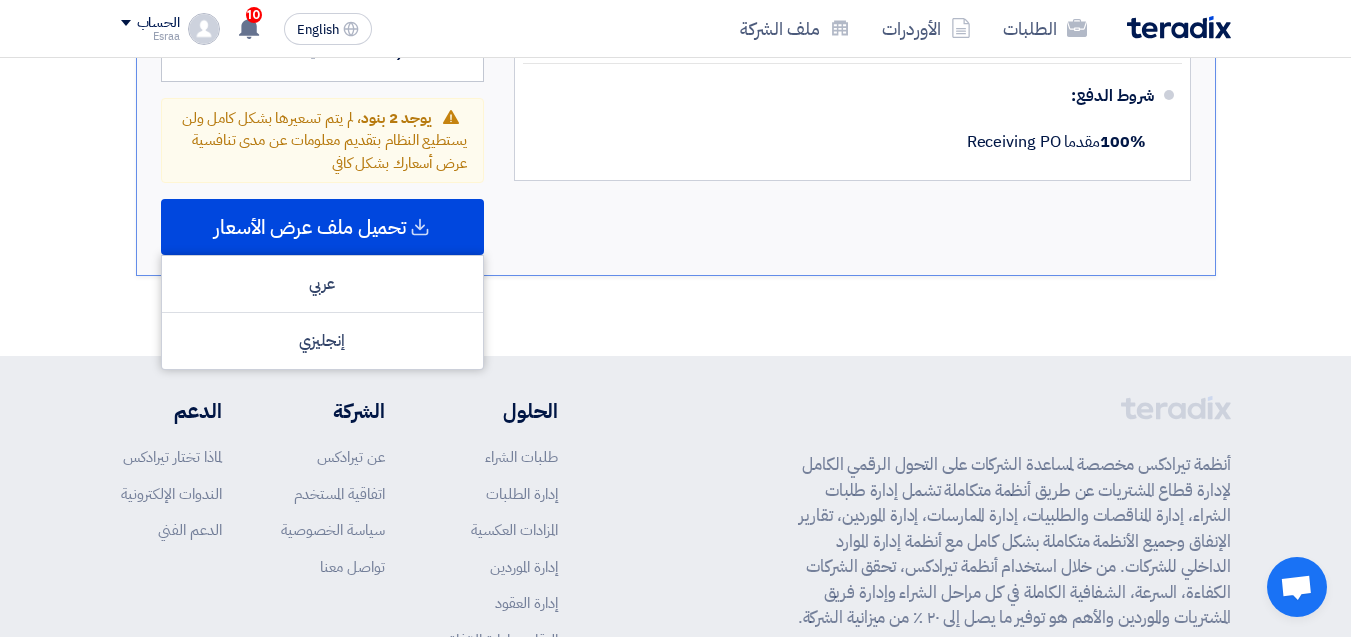 click on "تقديم عرض سعر
نسخة 1
أخر تحديث
4 Aug 2025, 1:18 PM
Offer is Seen
لم يتم مشاهدة العرض حتى الآن
Warn
1 Edit 3" 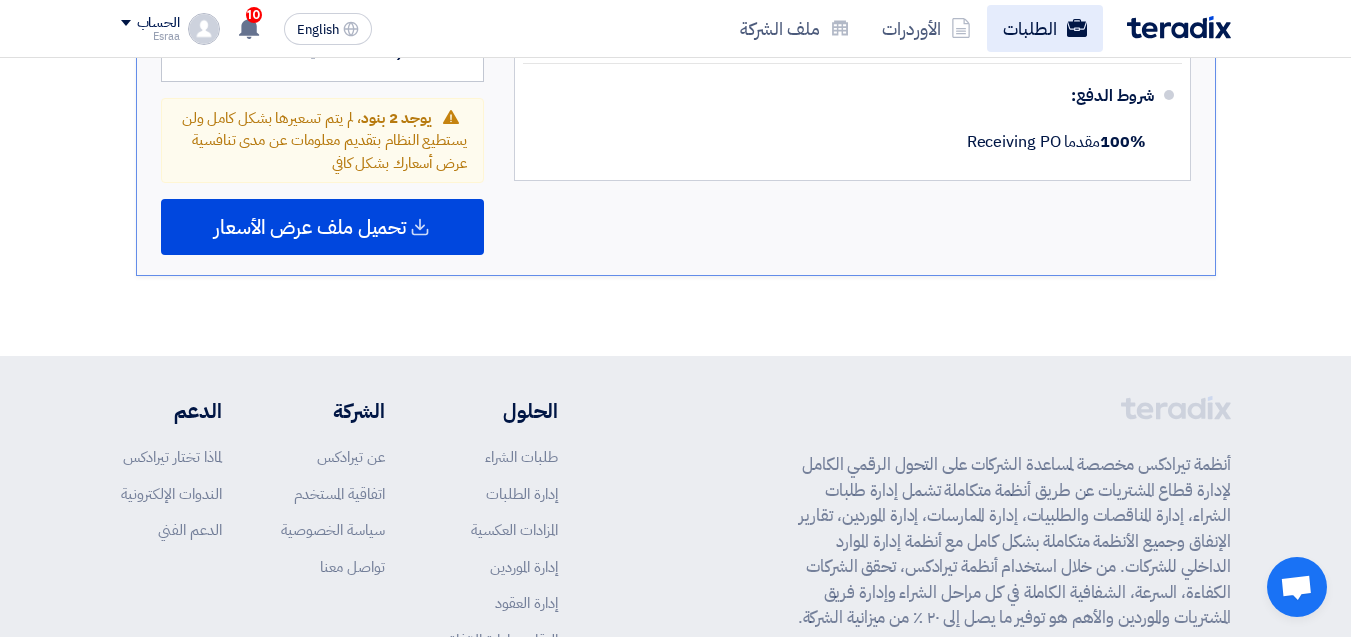 click on "الطلبات" 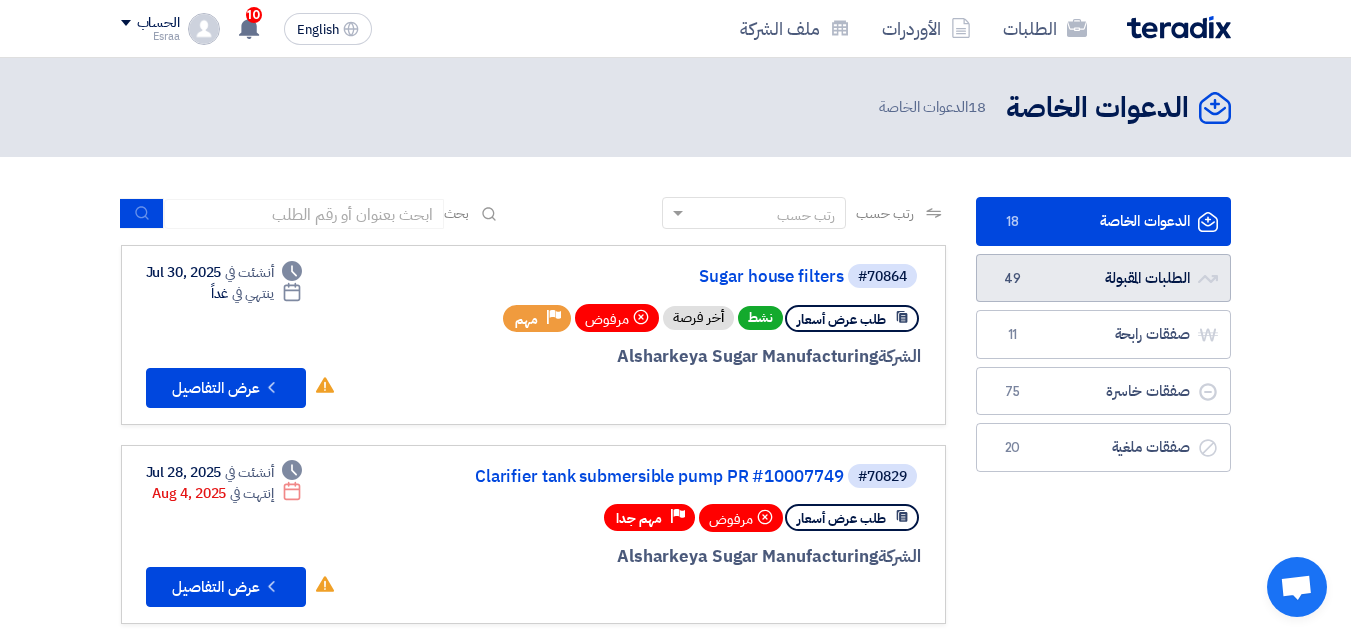 click on "الطلبات المقبولة
الطلبات المقبولة
49" 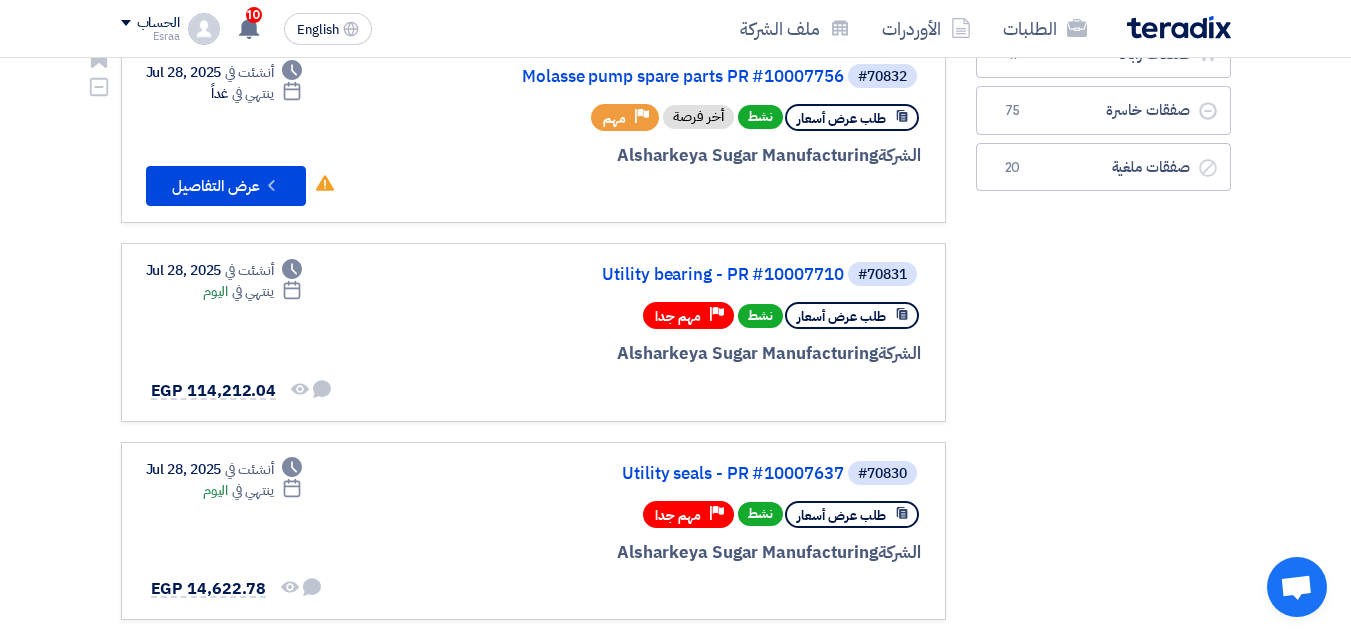 scroll, scrollTop: 400, scrollLeft: 0, axis: vertical 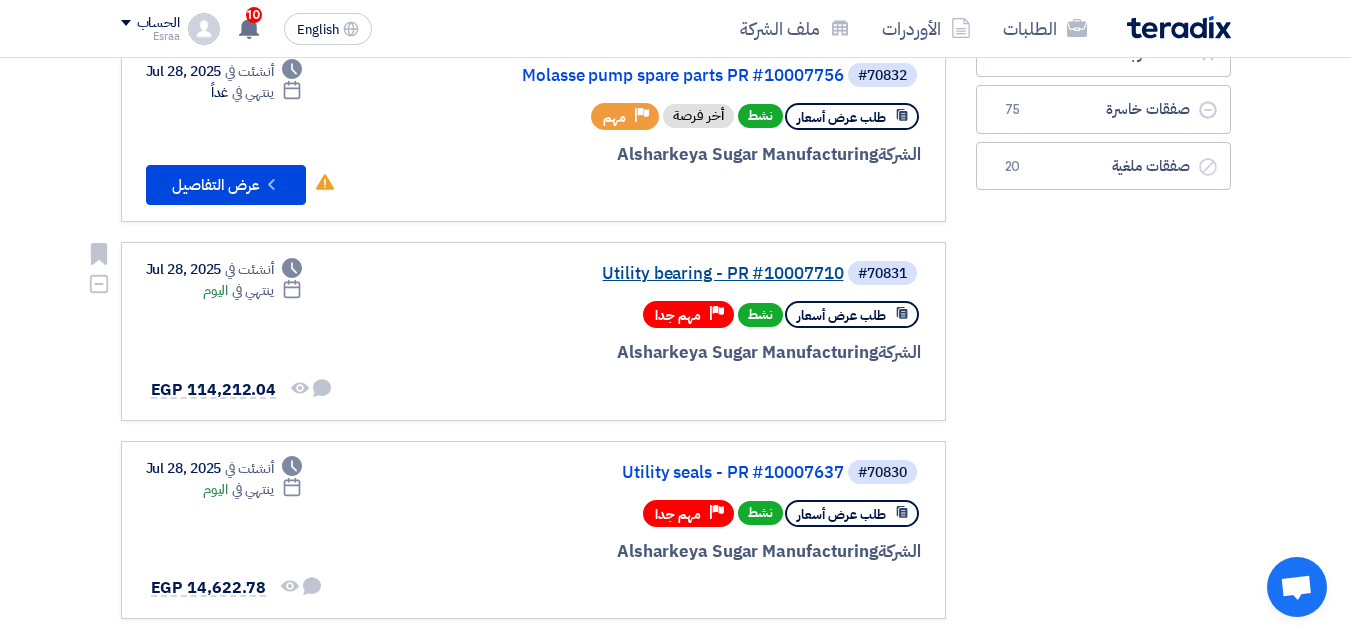 click on "Utility bearing - PR #10007710" 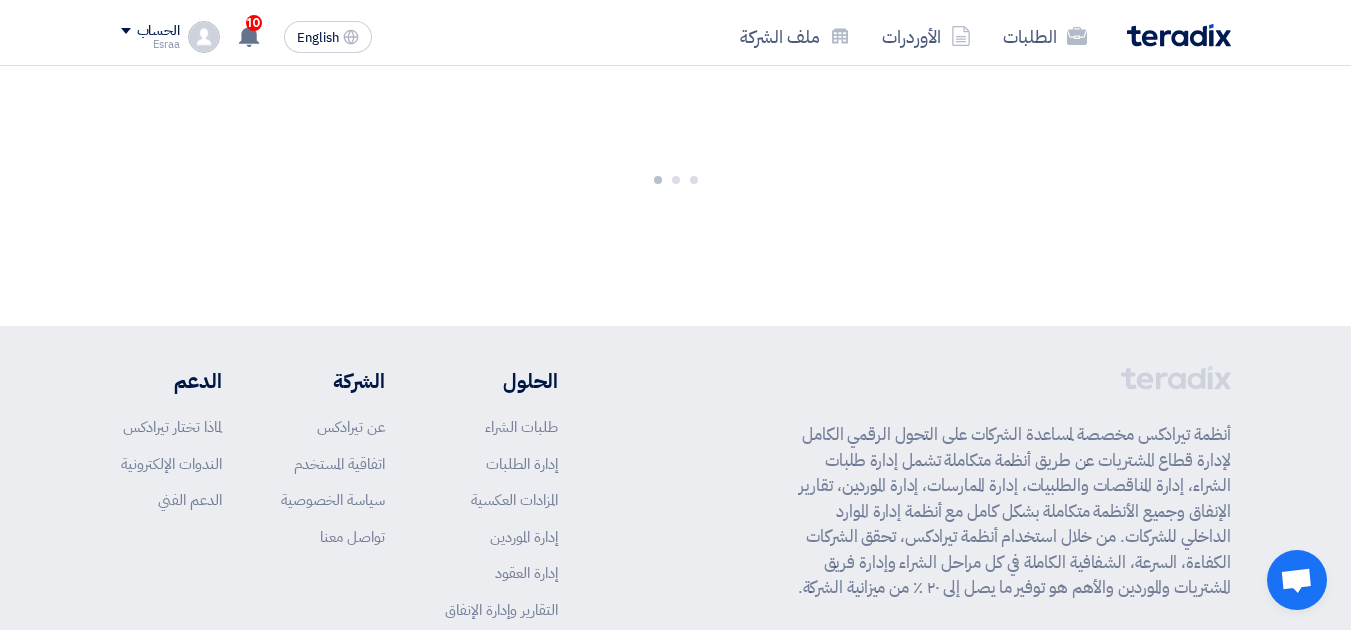 scroll, scrollTop: 0, scrollLeft: 0, axis: both 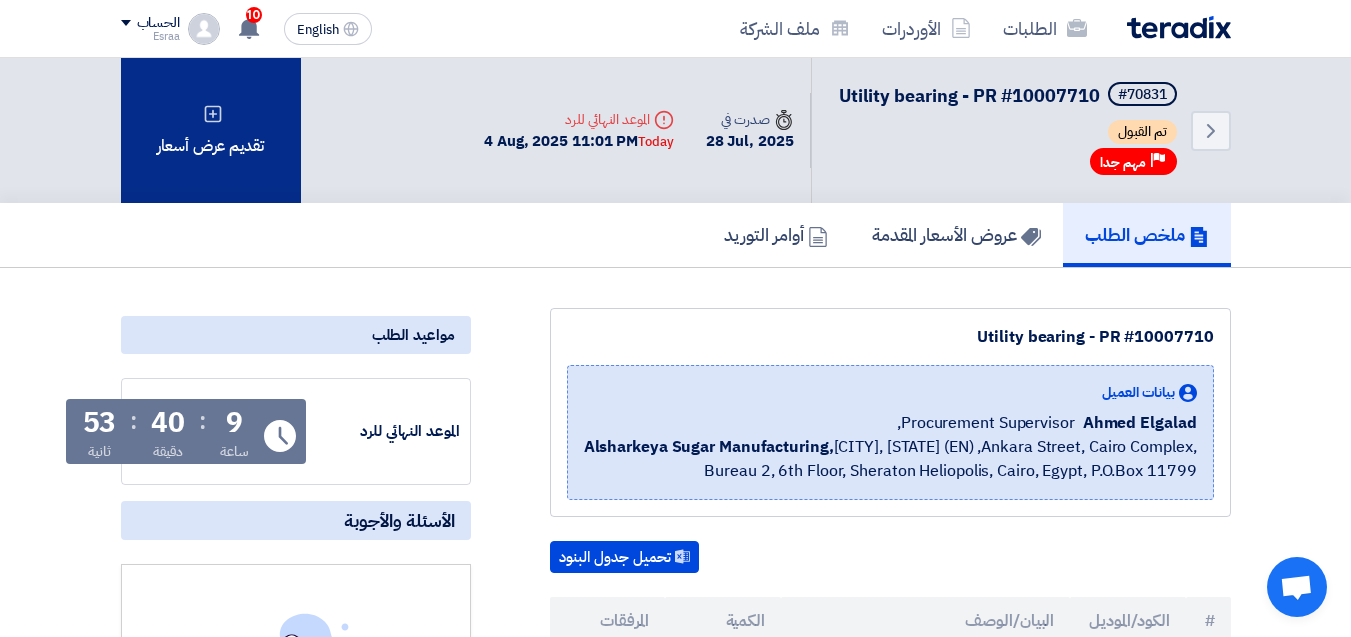 click on "تقديم عرض أسعار" 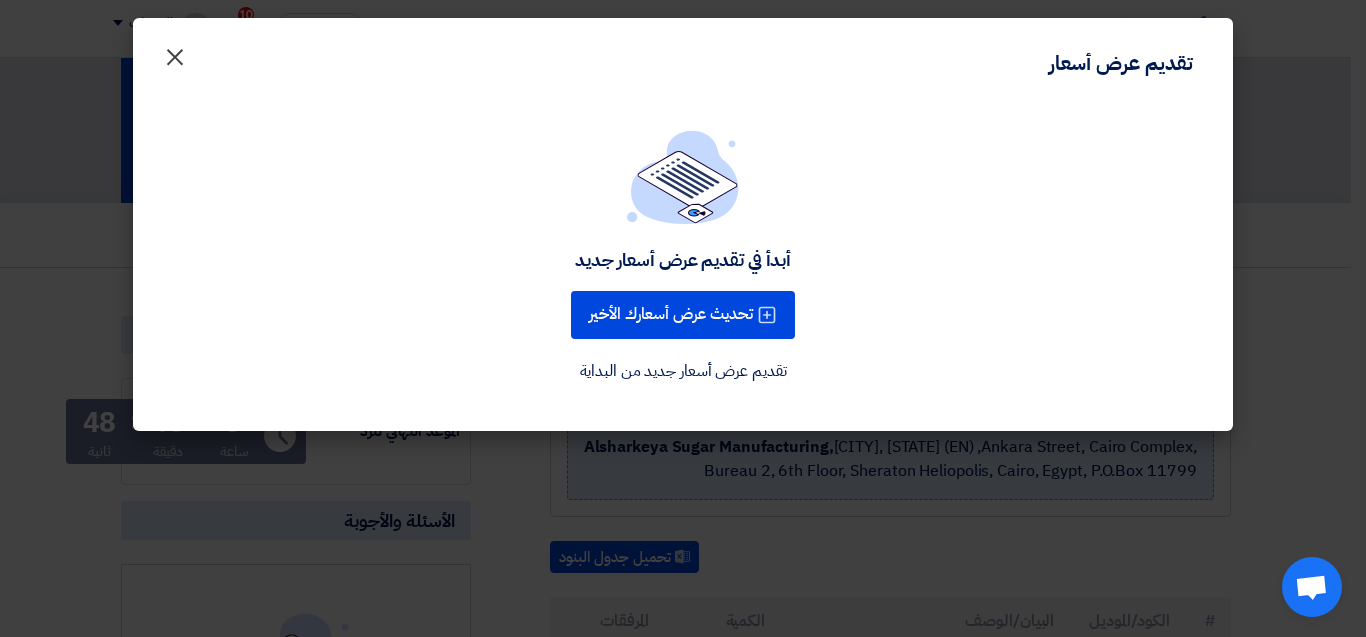 click on "×" 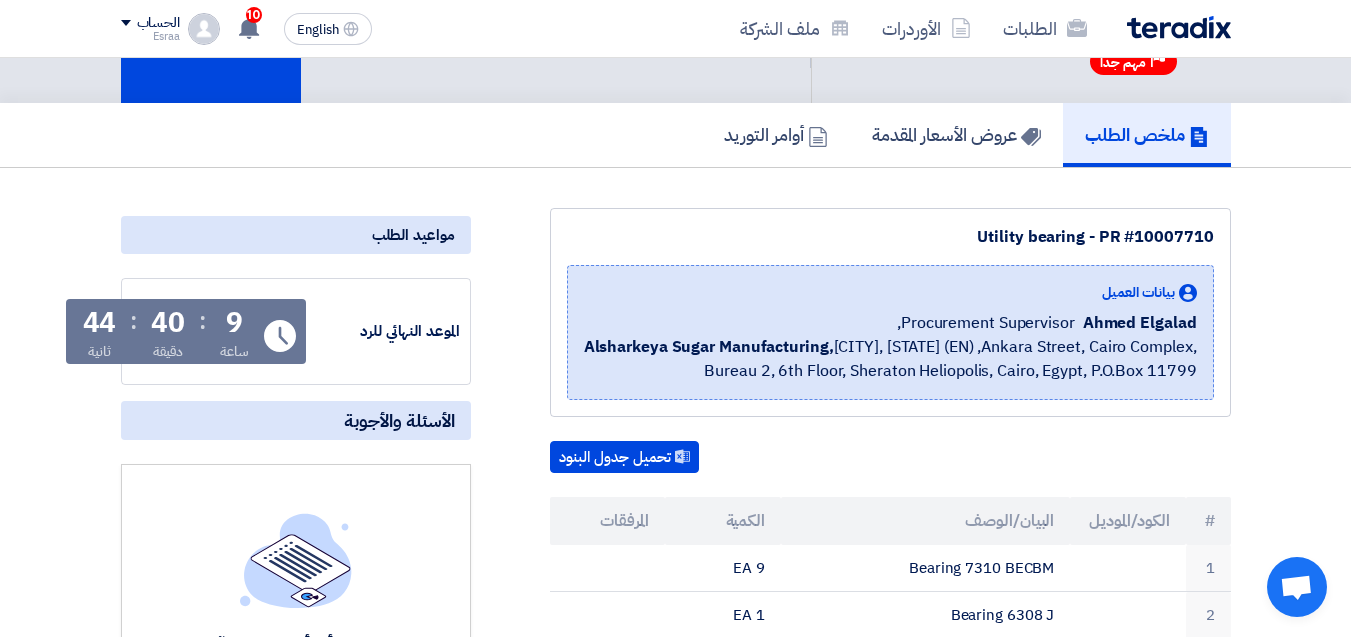 scroll, scrollTop: 0, scrollLeft: 0, axis: both 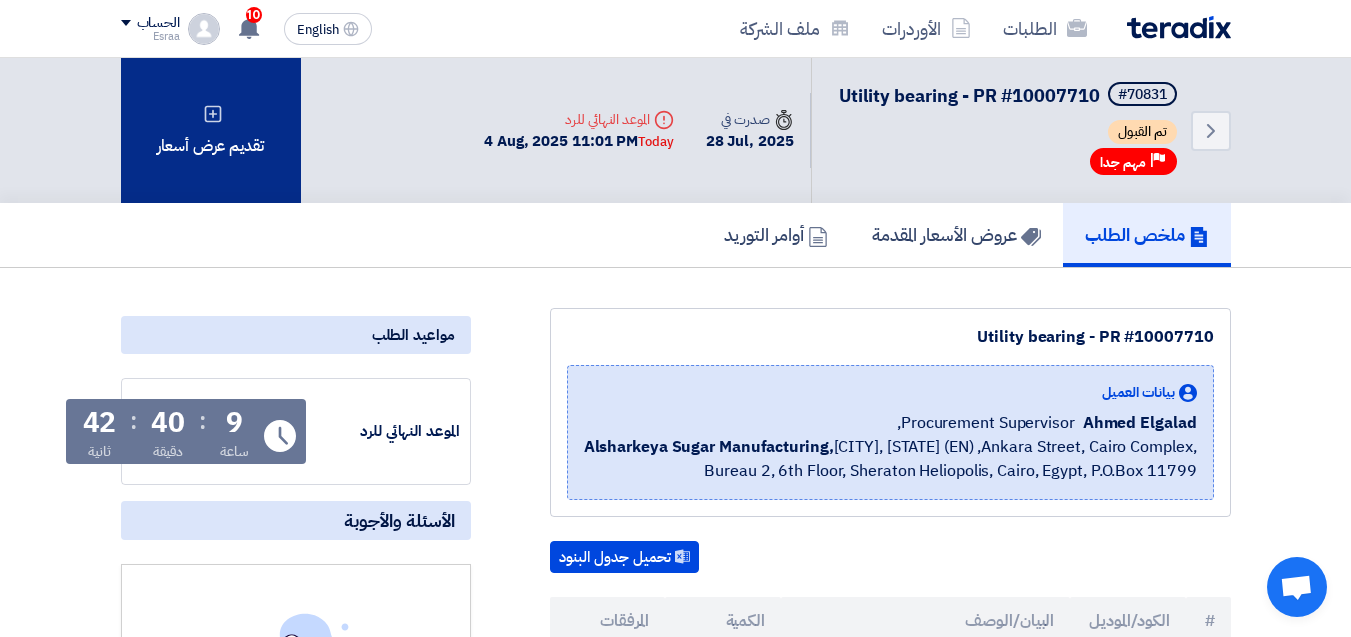 click on "تقديم عرض أسعار" 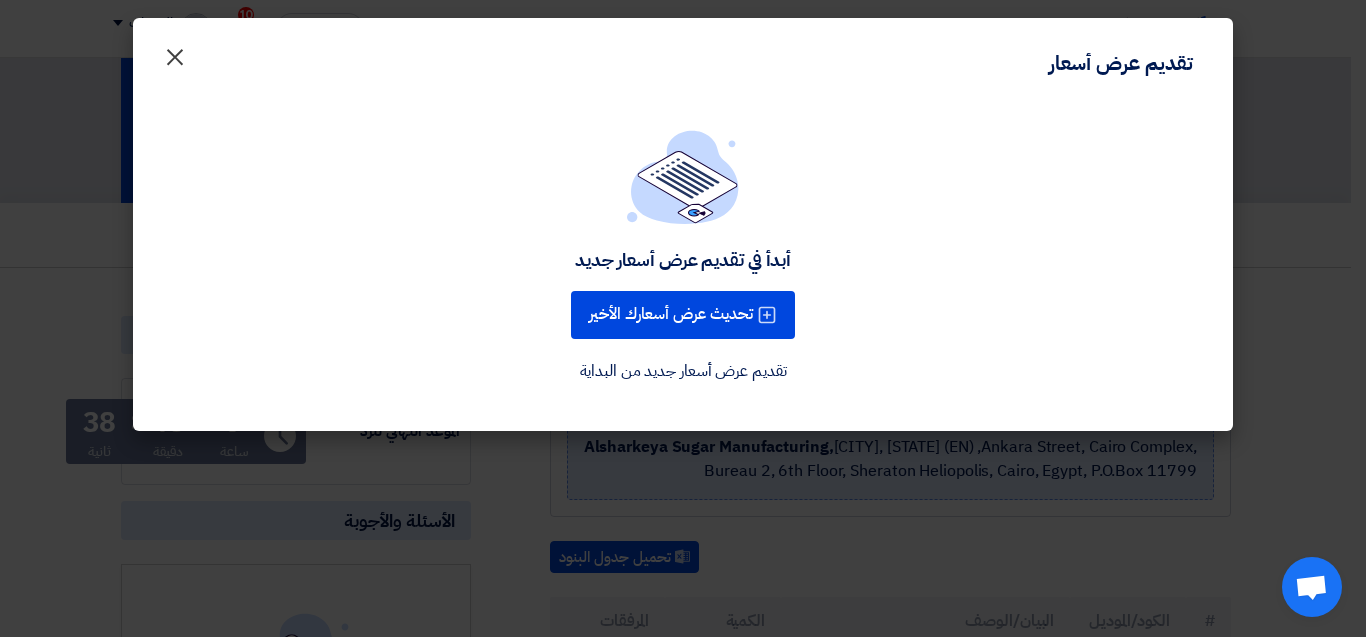 click on "×" 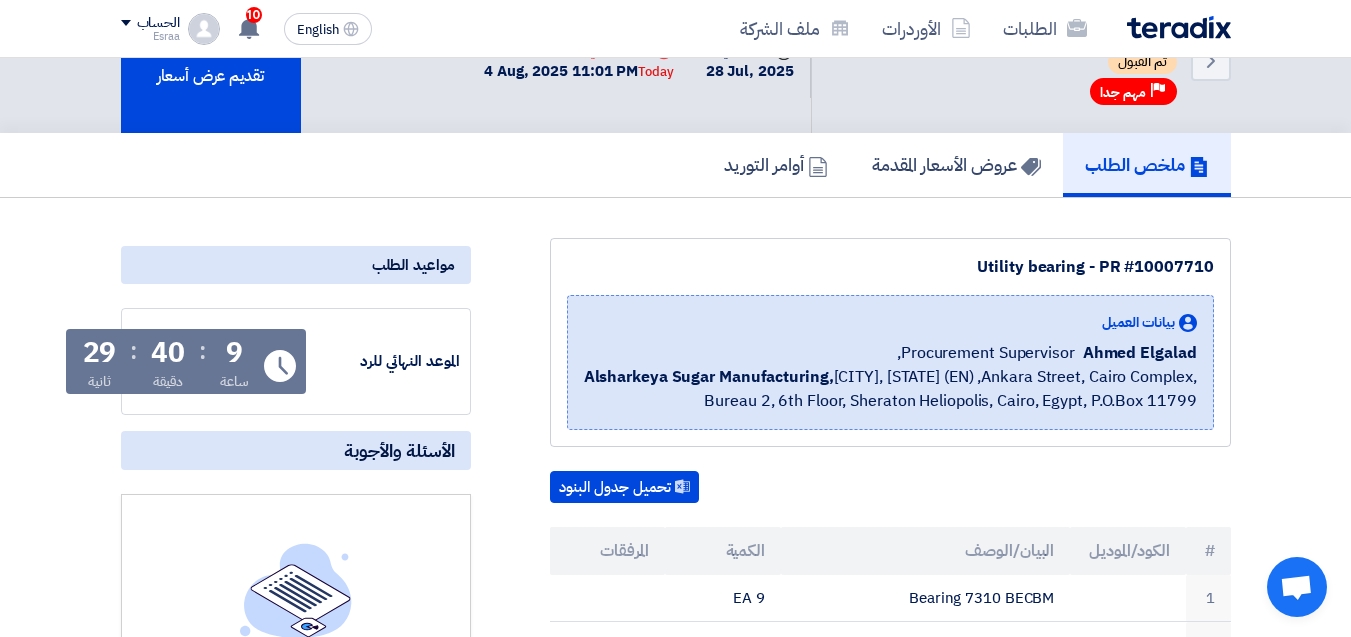 scroll, scrollTop: 0, scrollLeft: 0, axis: both 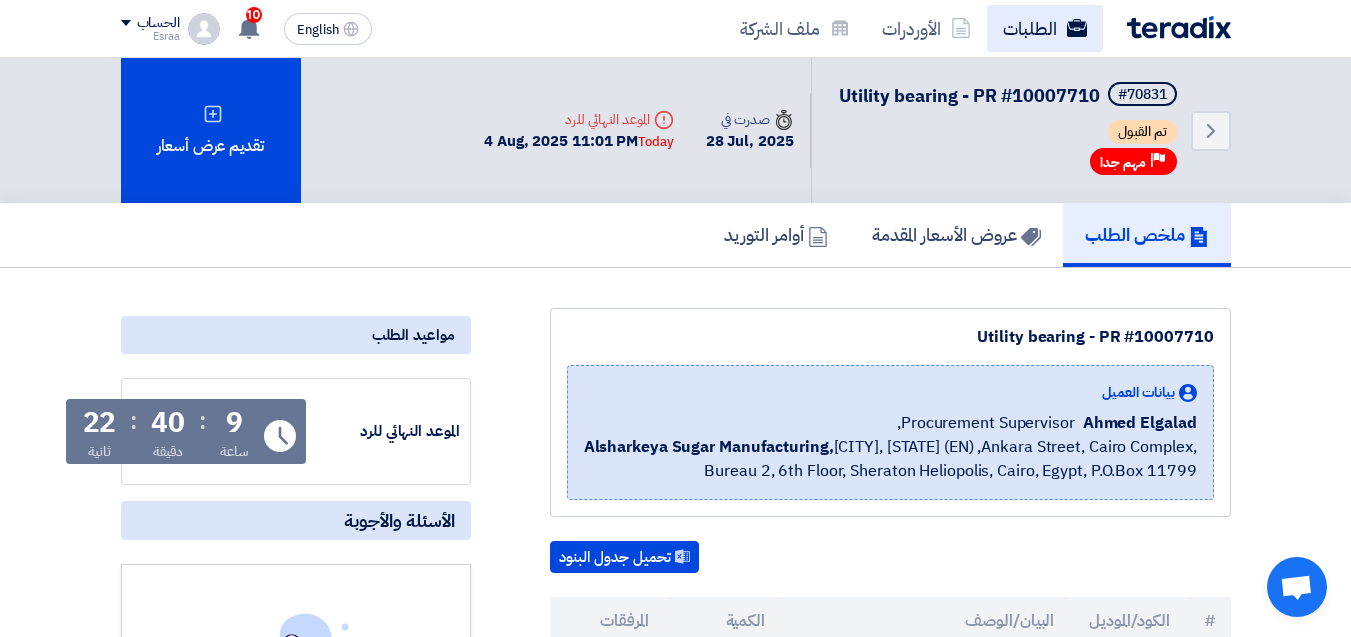 click on "الطلبات" 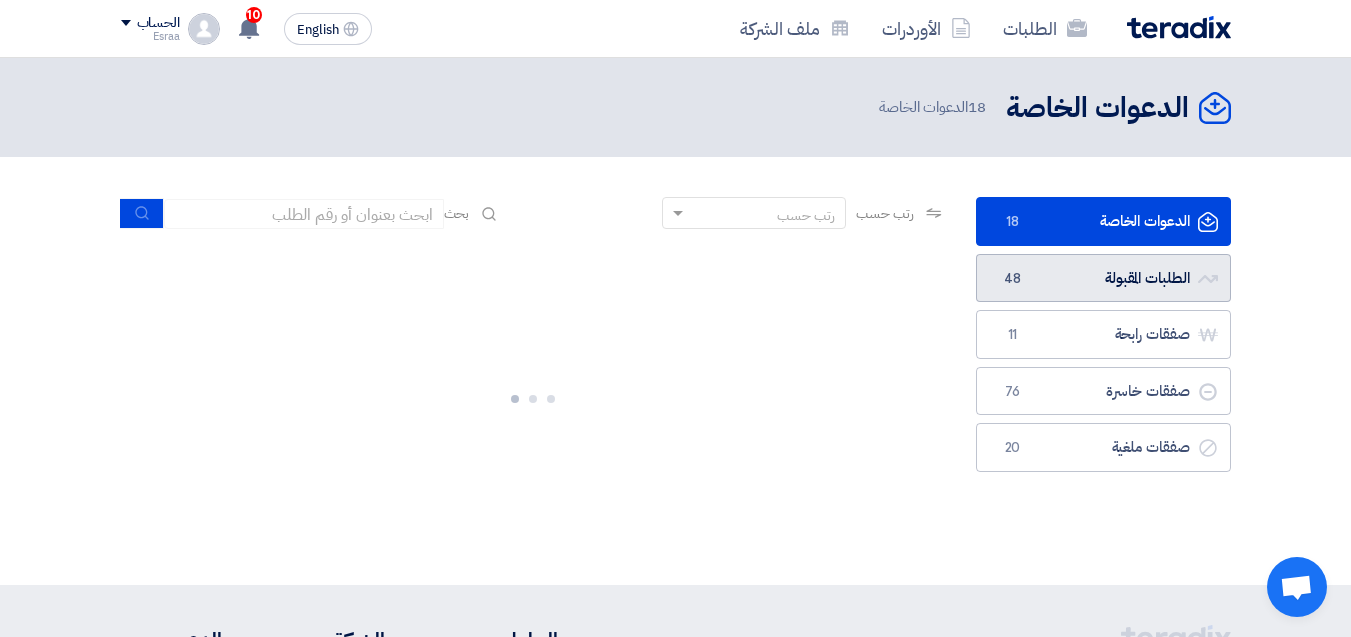 click on "الطلبات المقبولة
الطلبات المقبولة
48" 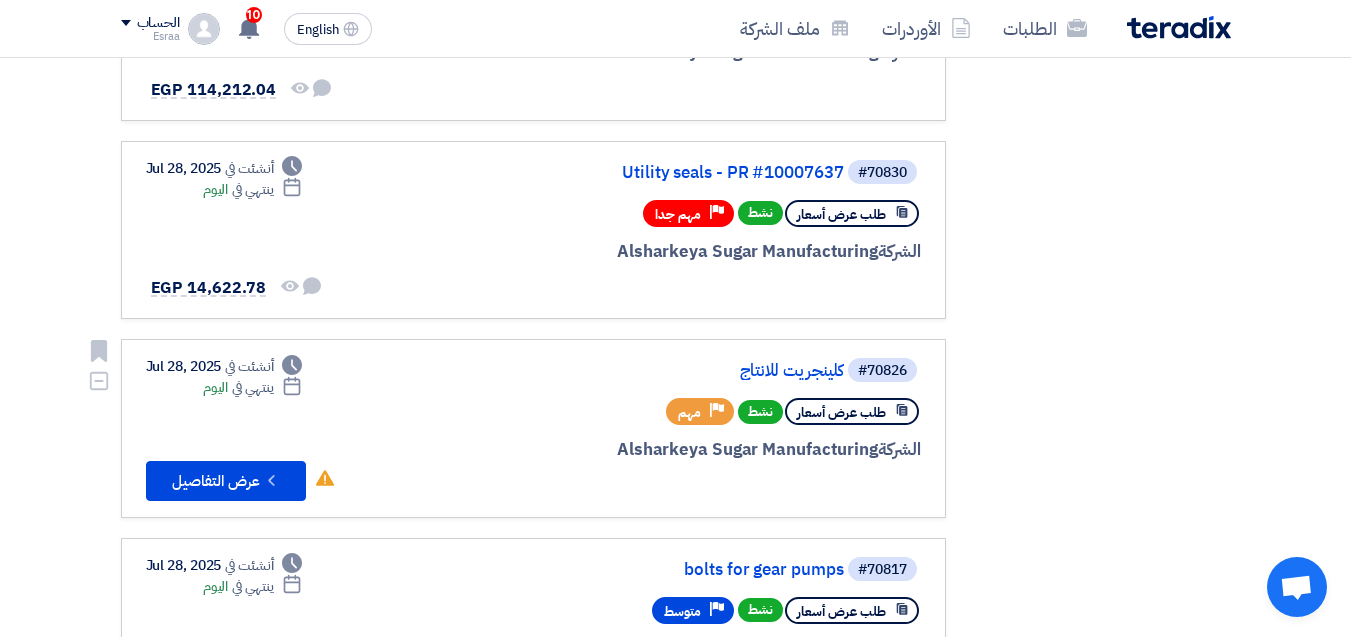 scroll, scrollTop: 800, scrollLeft: 0, axis: vertical 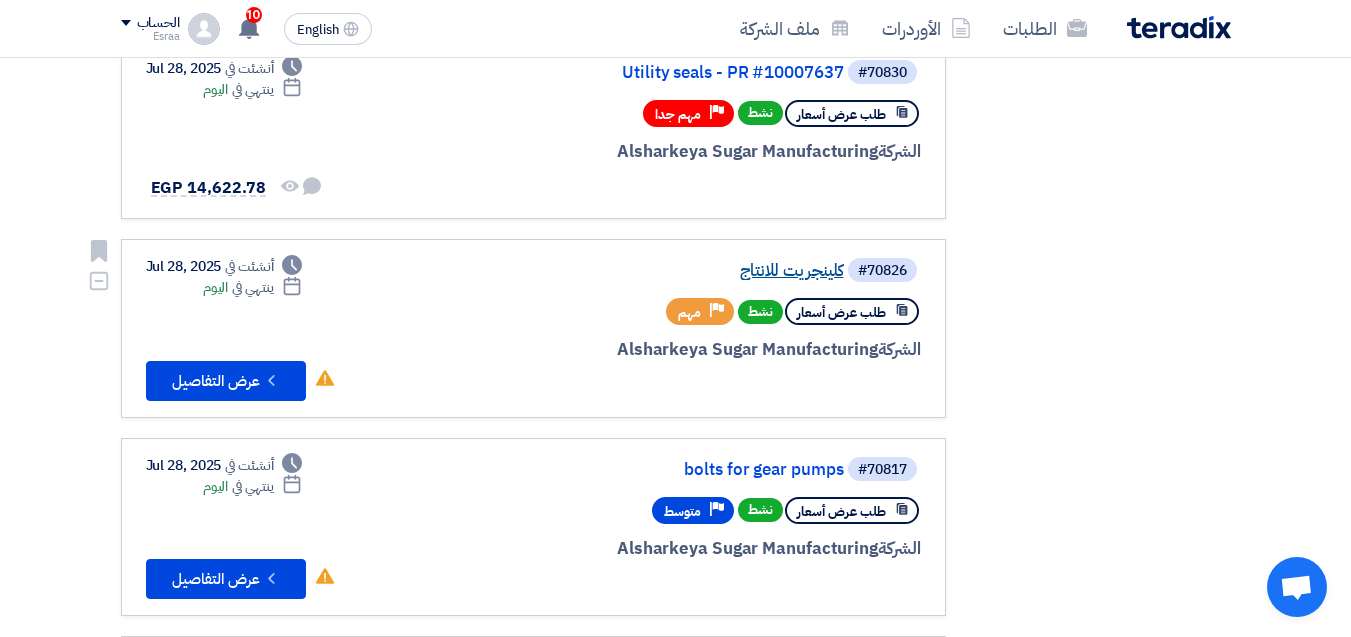 click on "كلينجريت للانتاج" 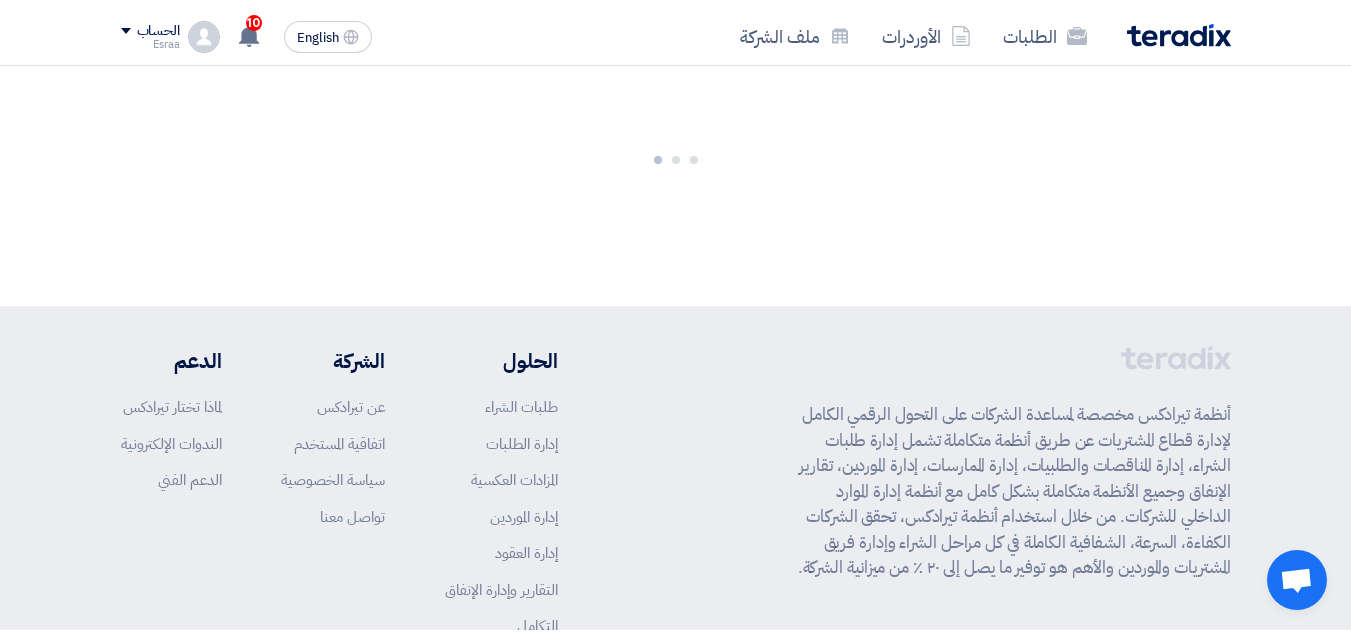 scroll, scrollTop: 0, scrollLeft: 0, axis: both 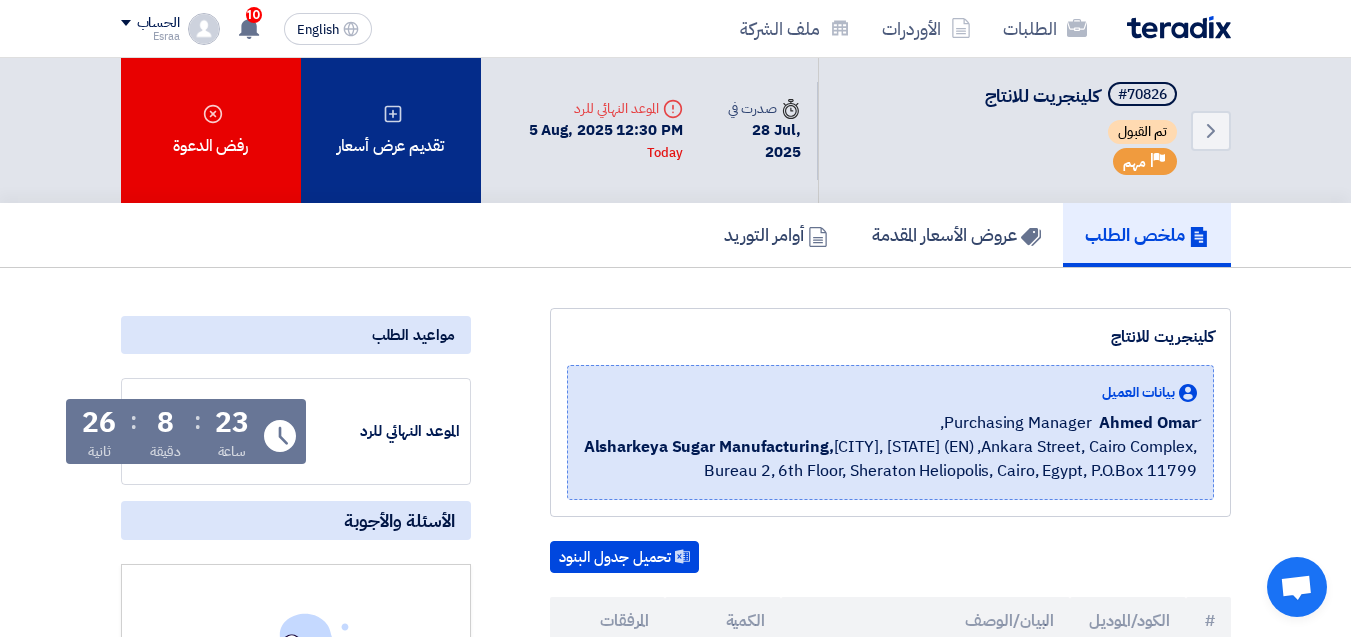 click on "تقديم عرض أسعار" 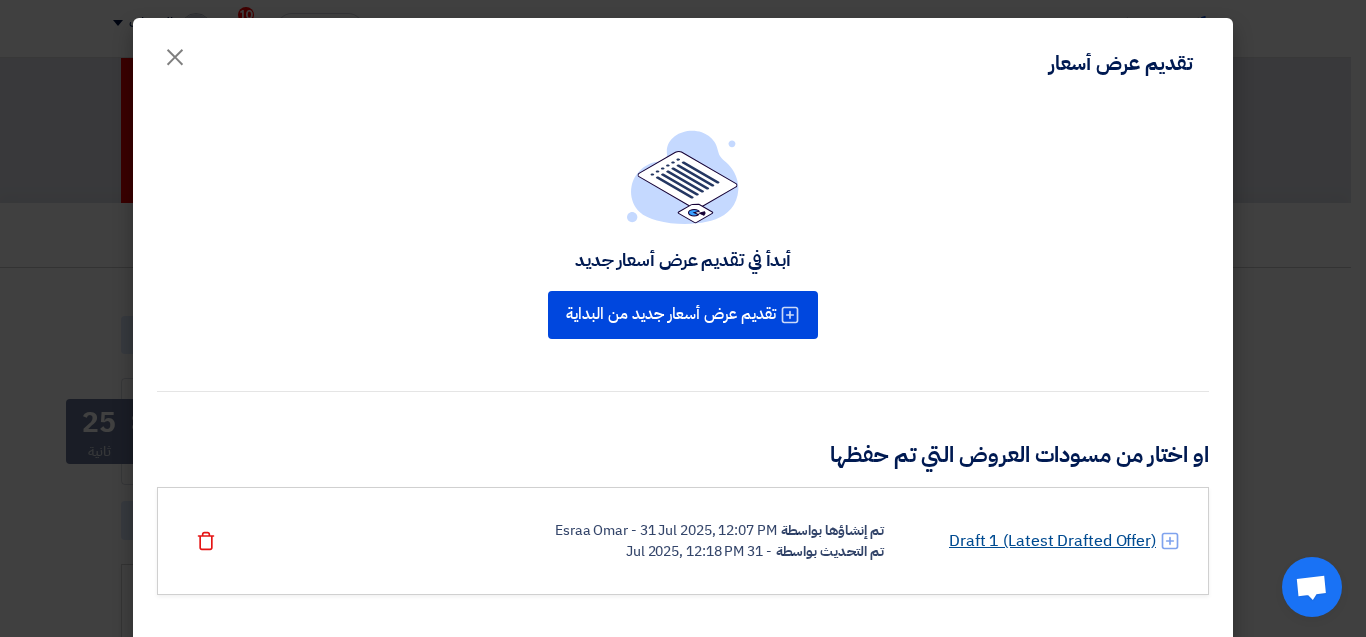 click on "Draft 1 (Latest Drafted Offer)" 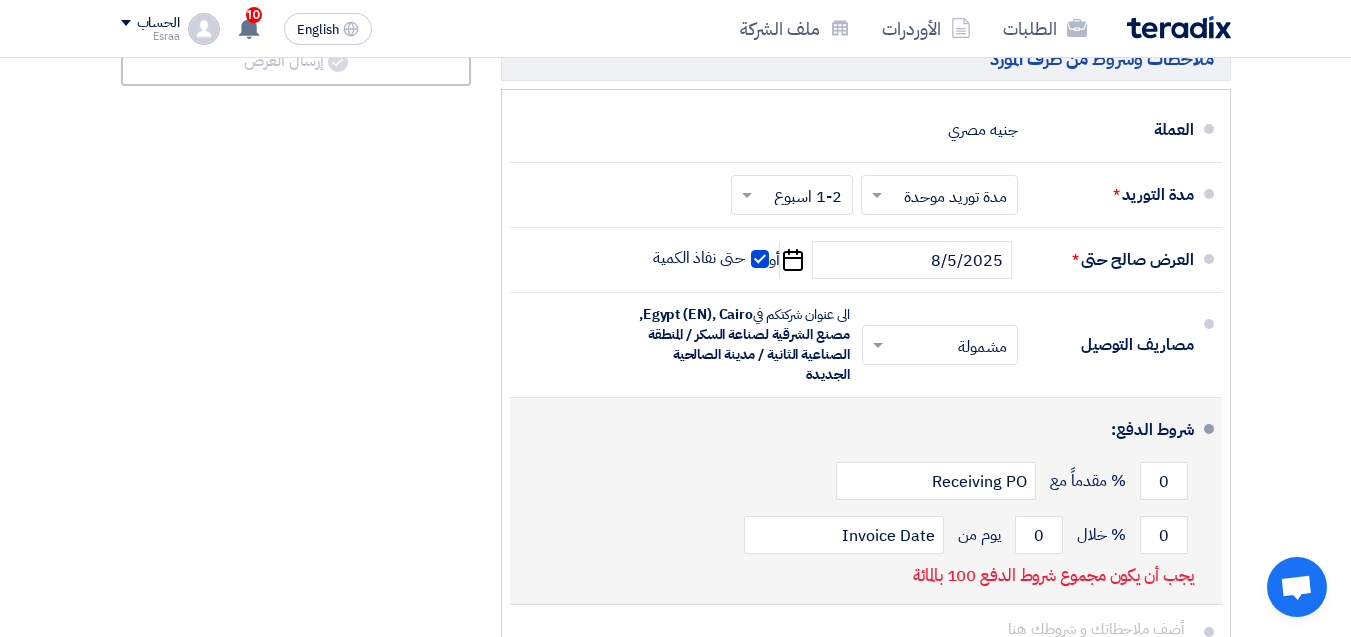 scroll, scrollTop: 1500, scrollLeft: 0, axis: vertical 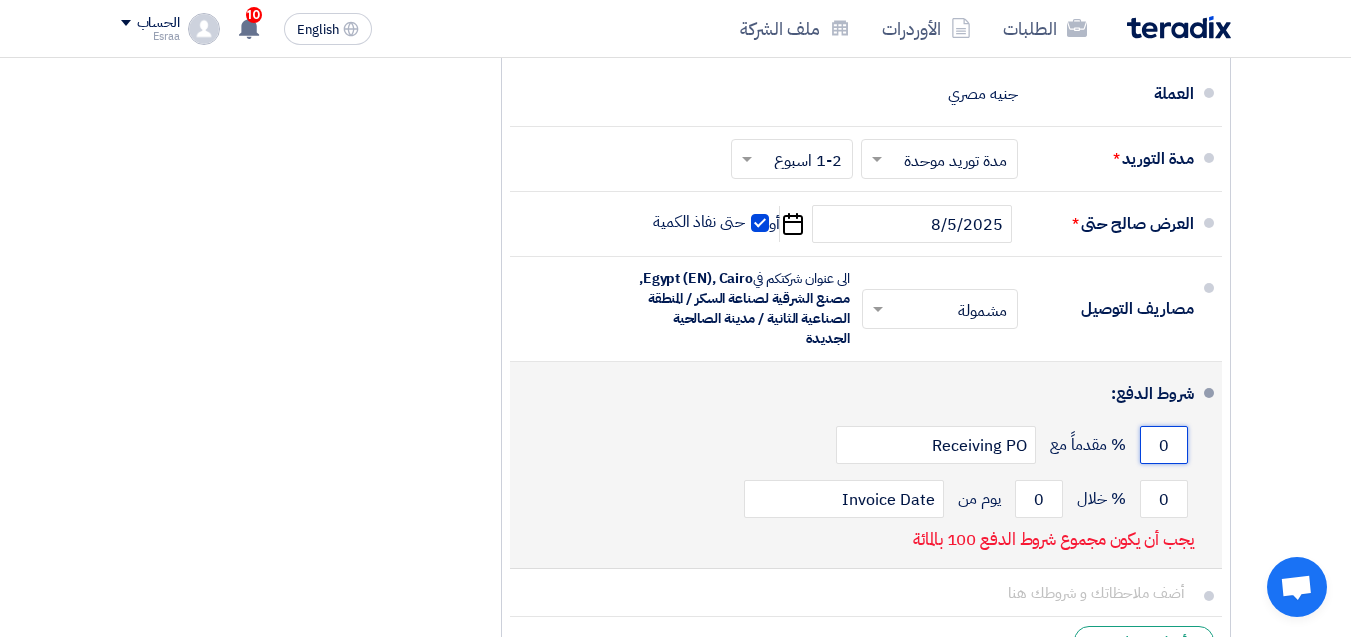 drag, startPoint x: 1161, startPoint y: 467, endPoint x: 1182, endPoint y: 467, distance: 21 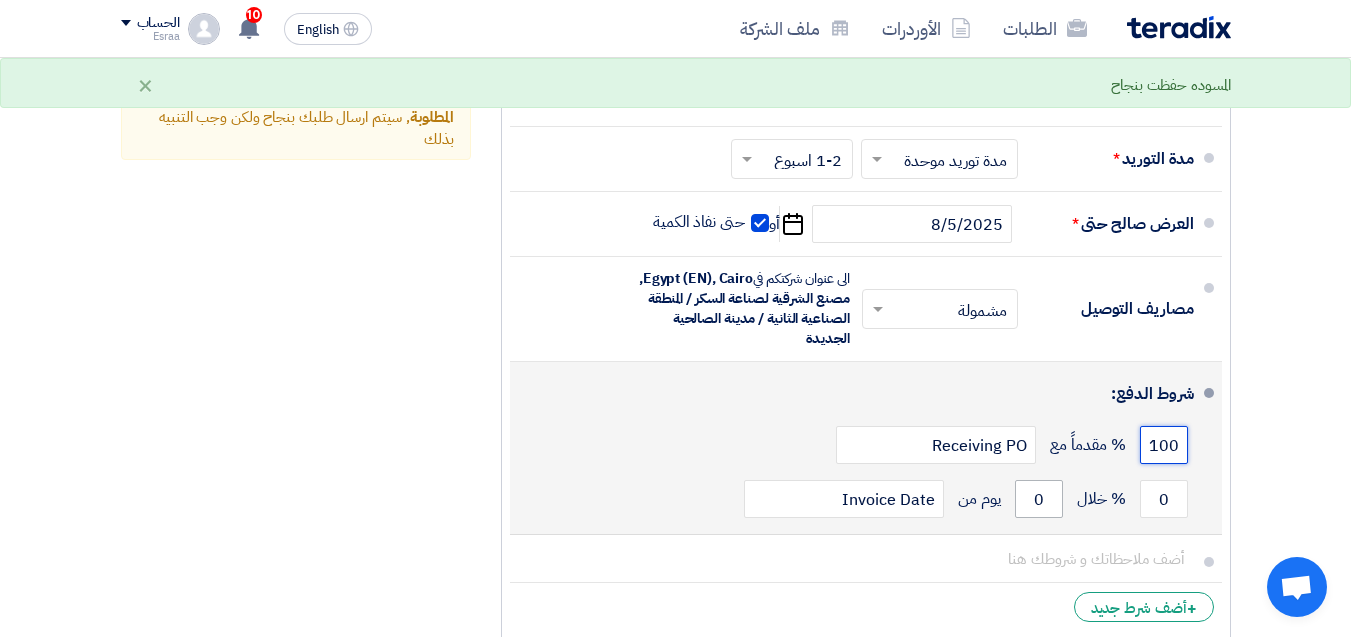 type on "100" 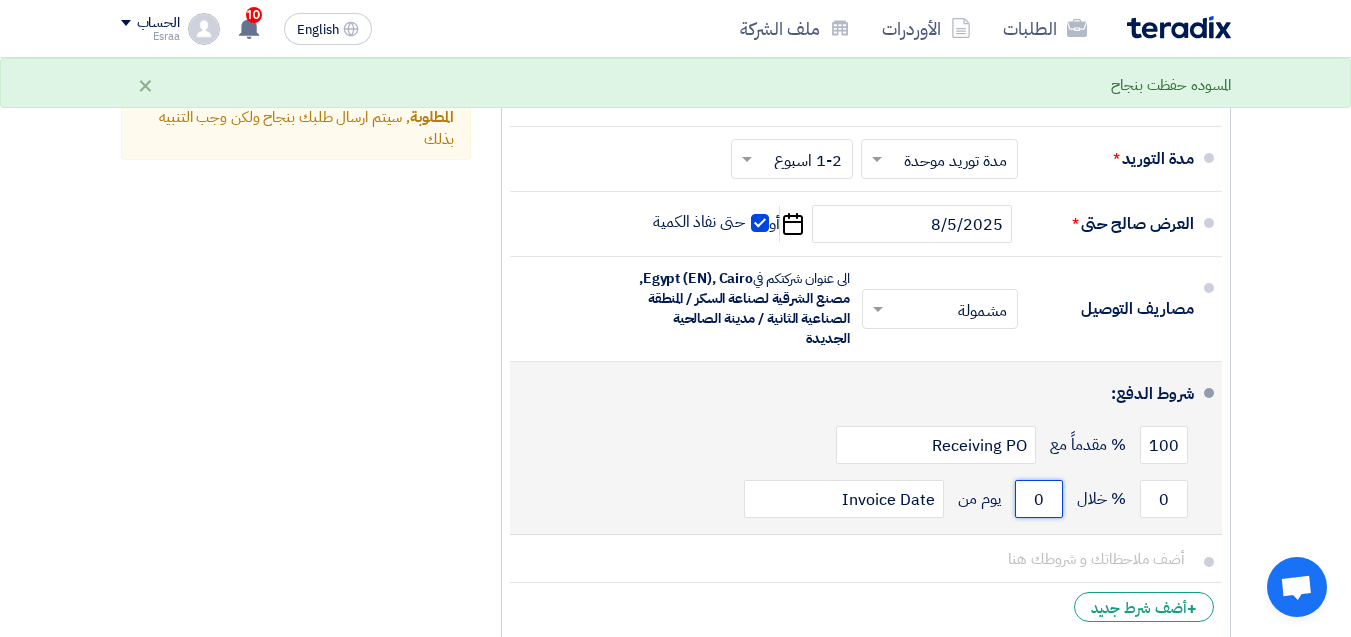 drag, startPoint x: 1053, startPoint y: 528, endPoint x: 1035, endPoint y: 535, distance: 19.313208 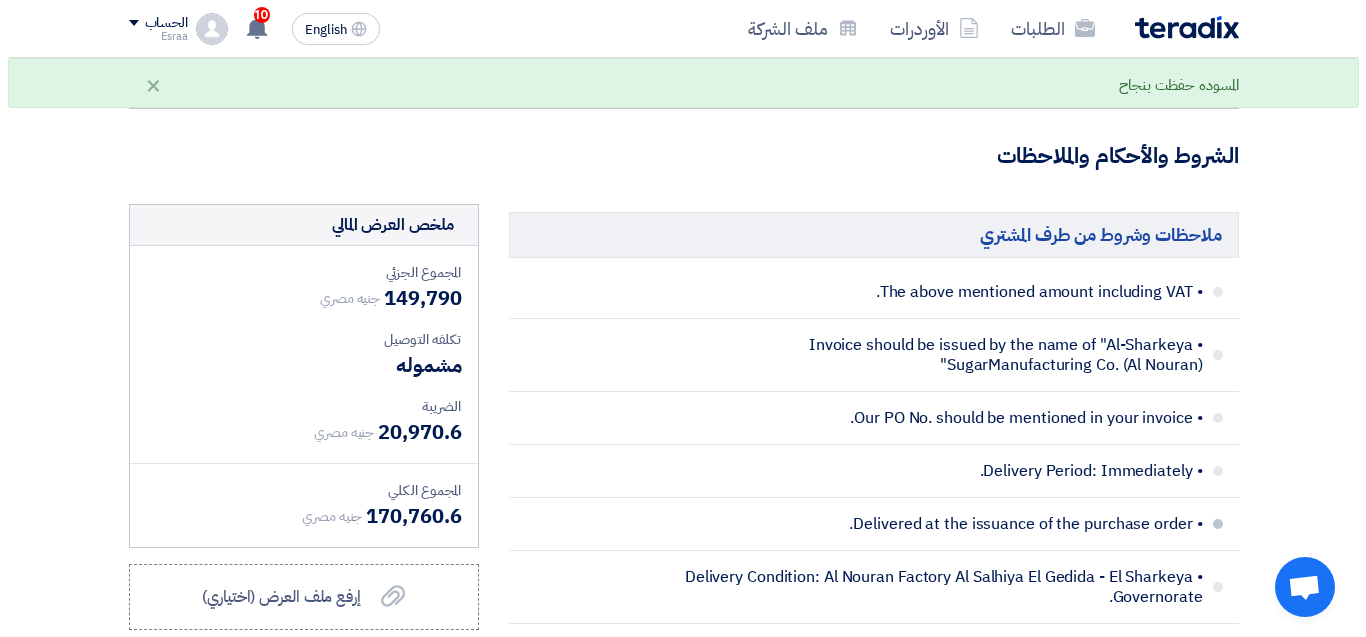 scroll, scrollTop: 1200, scrollLeft: 0, axis: vertical 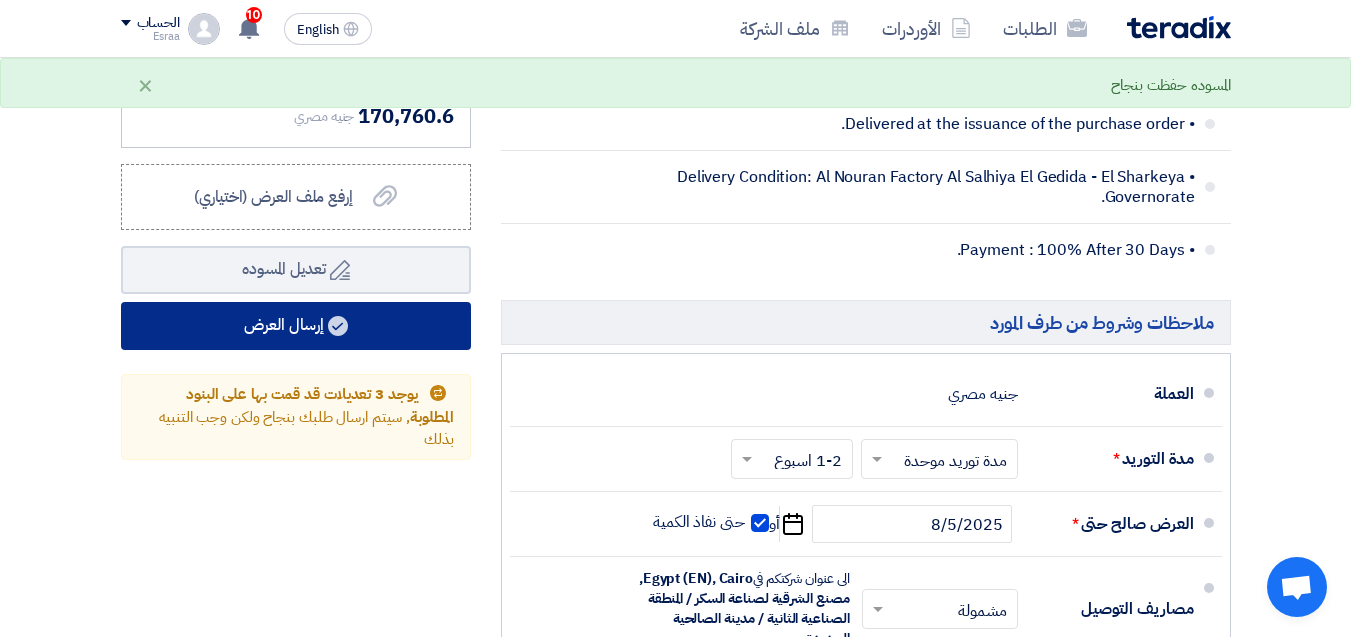 type on "30" 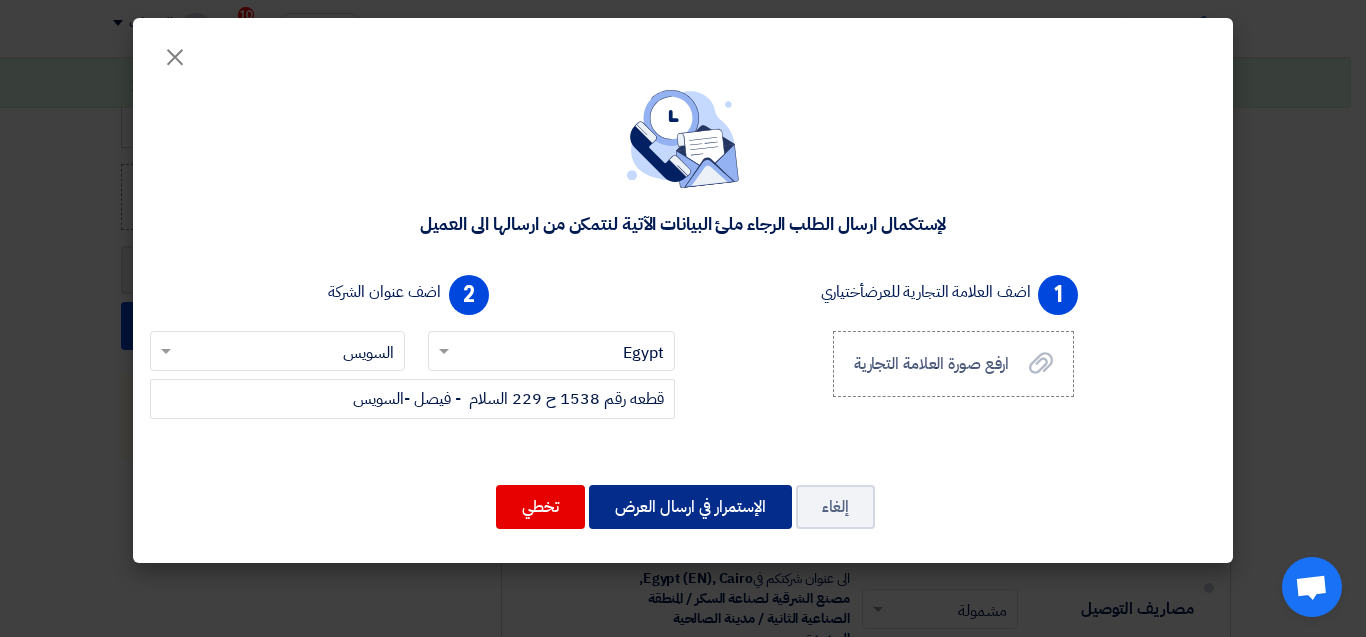 click on "الإستمرار في ارسال العرض" 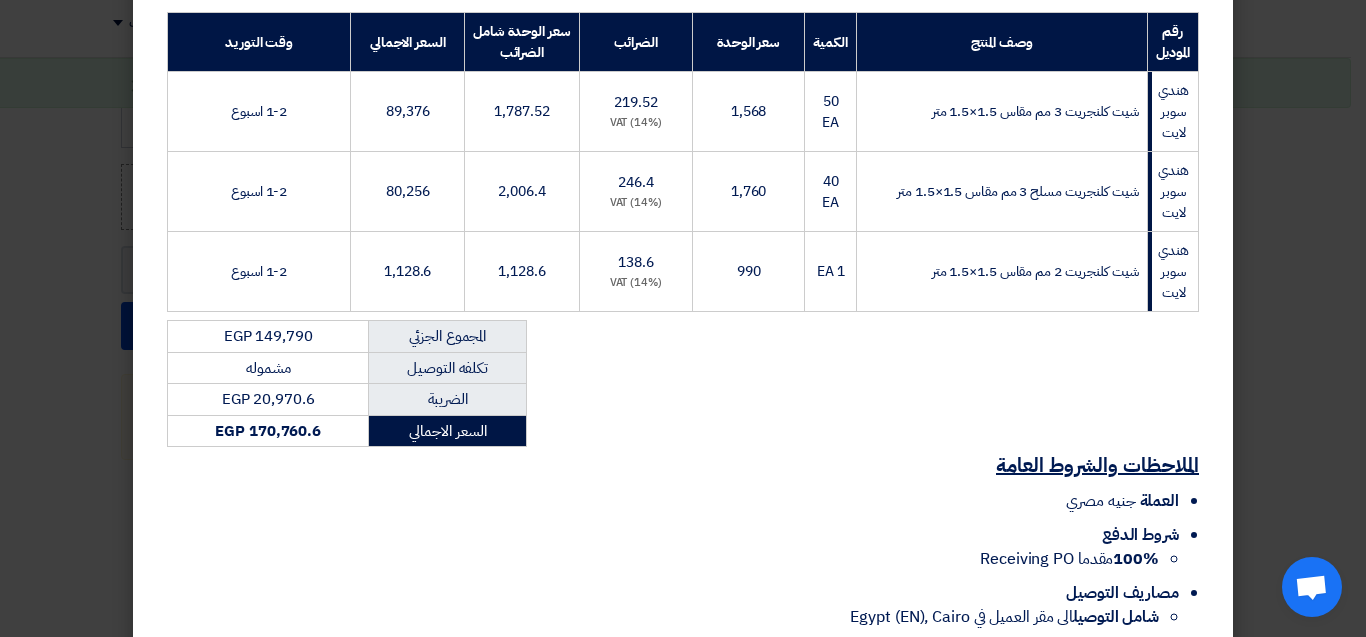 scroll, scrollTop: 446, scrollLeft: 0, axis: vertical 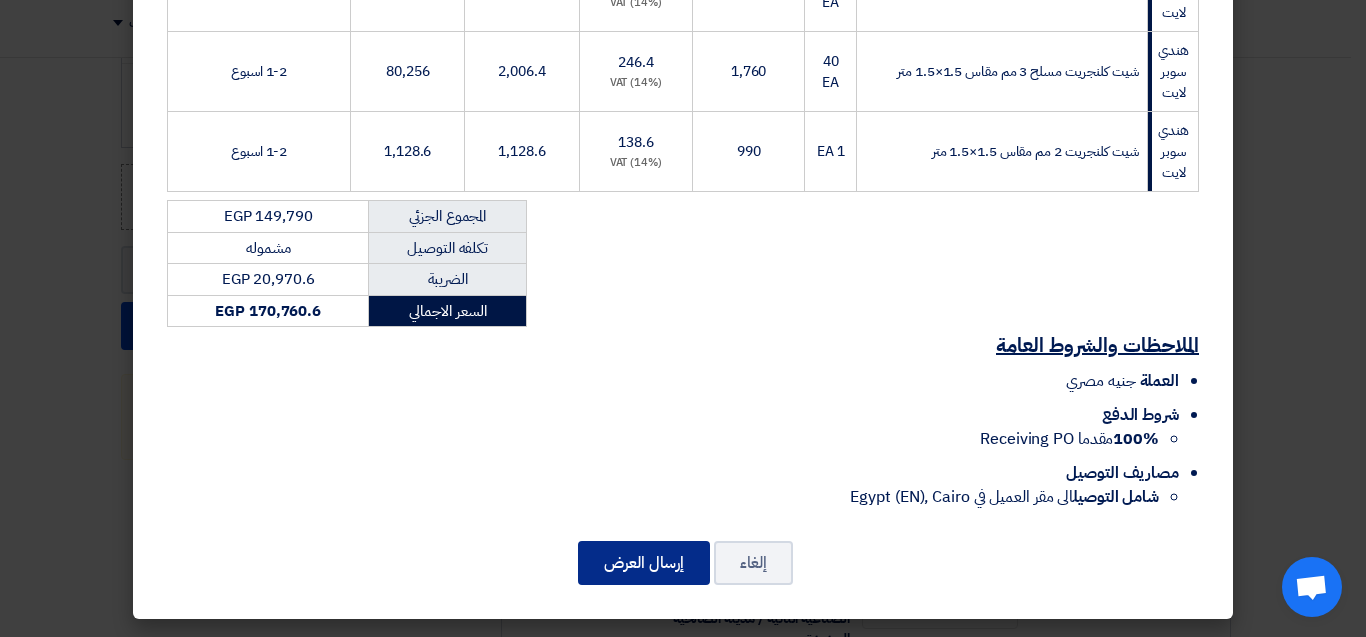 click on "إرسال العرض" 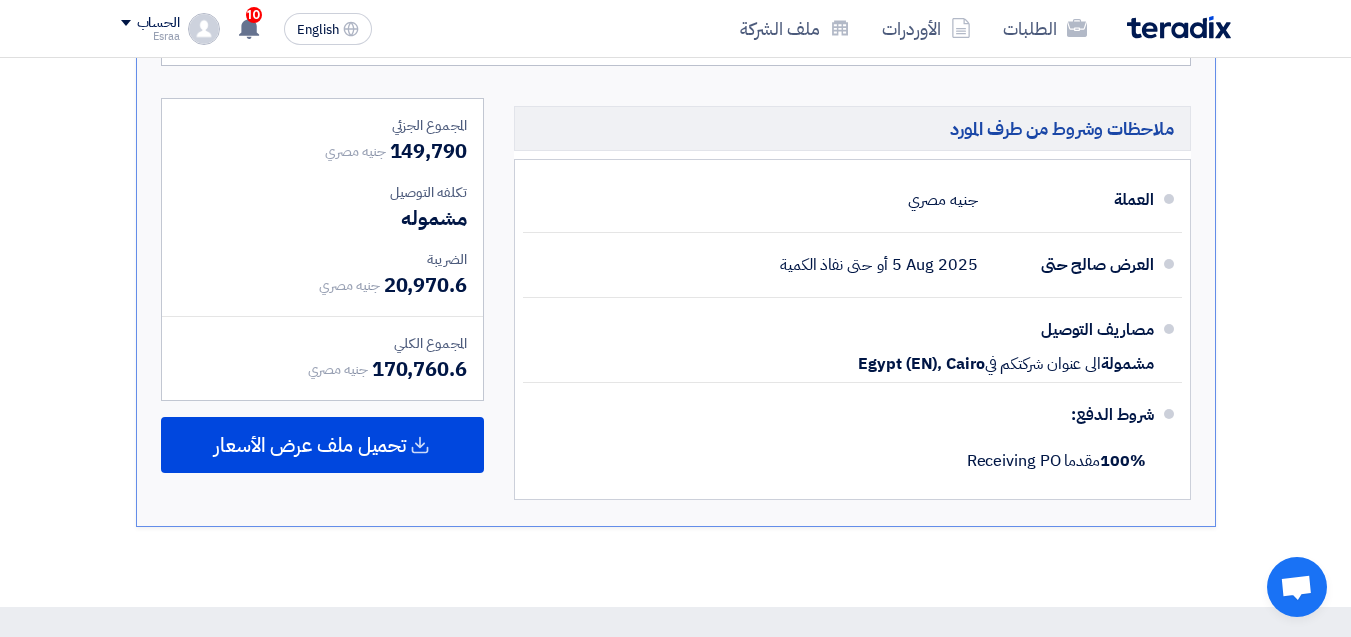 scroll, scrollTop: 1083, scrollLeft: 0, axis: vertical 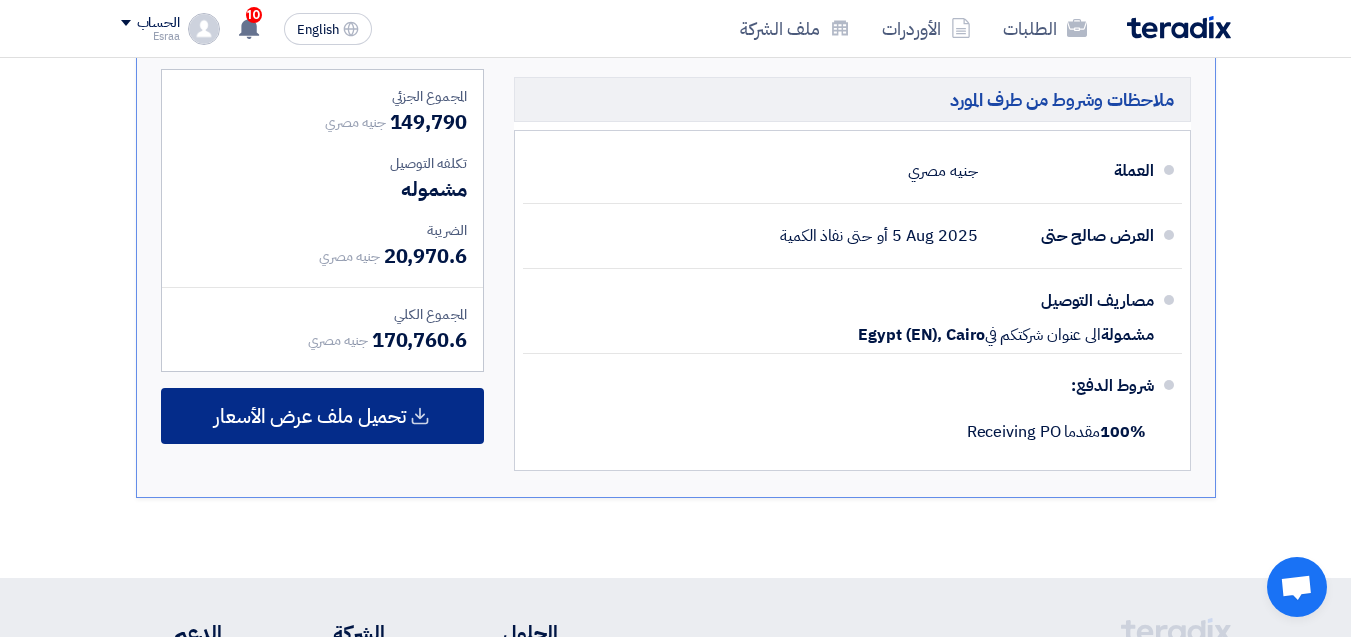 click on "تحميل ملف عرض الأسعار" at bounding box center (322, 416) 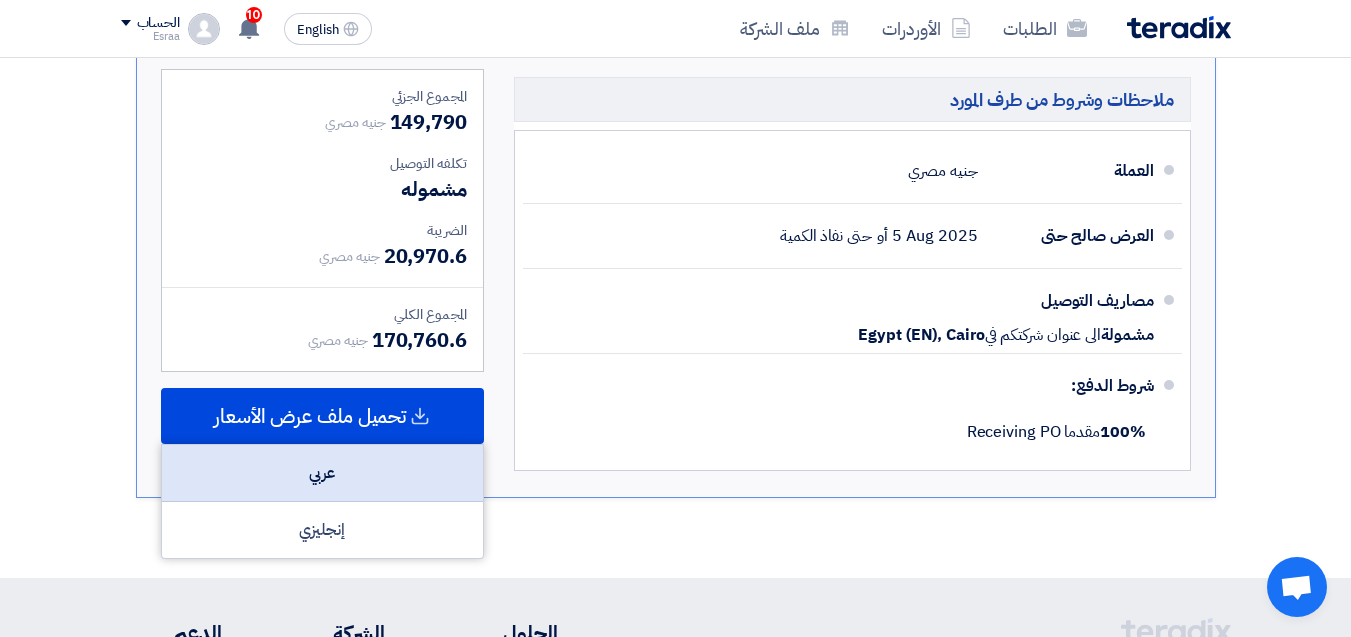 click on "عربي" at bounding box center [322, 473] 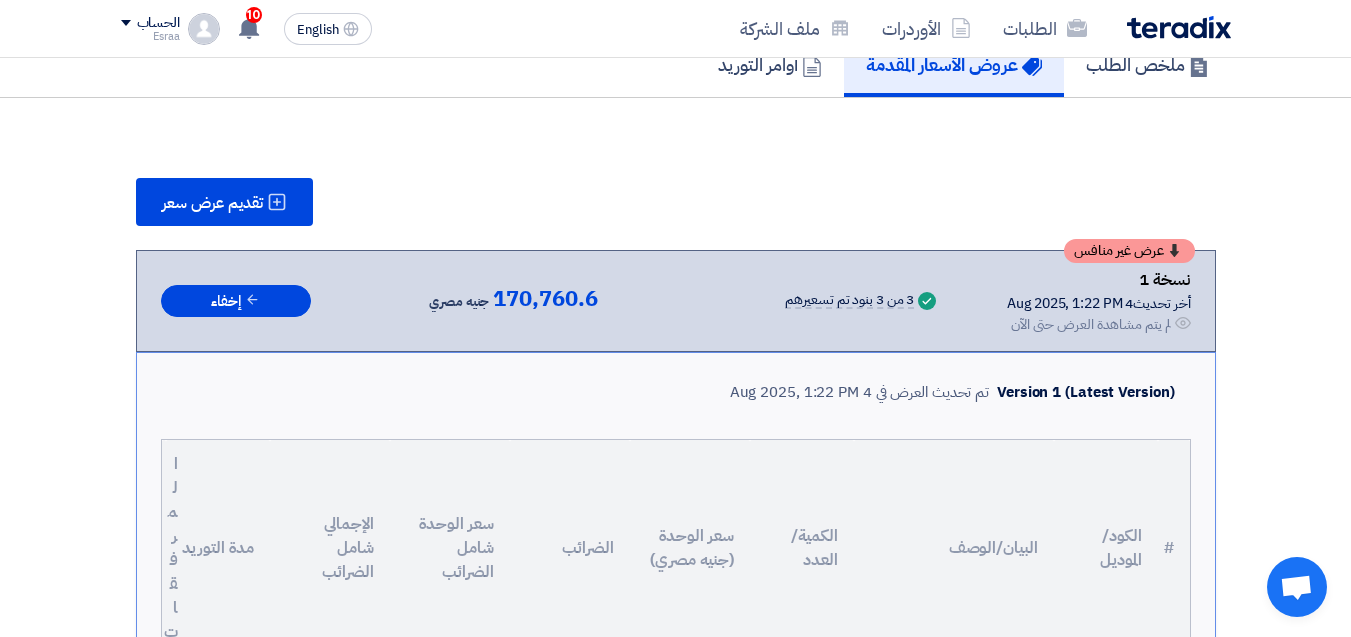 scroll, scrollTop: 0, scrollLeft: 0, axis: both 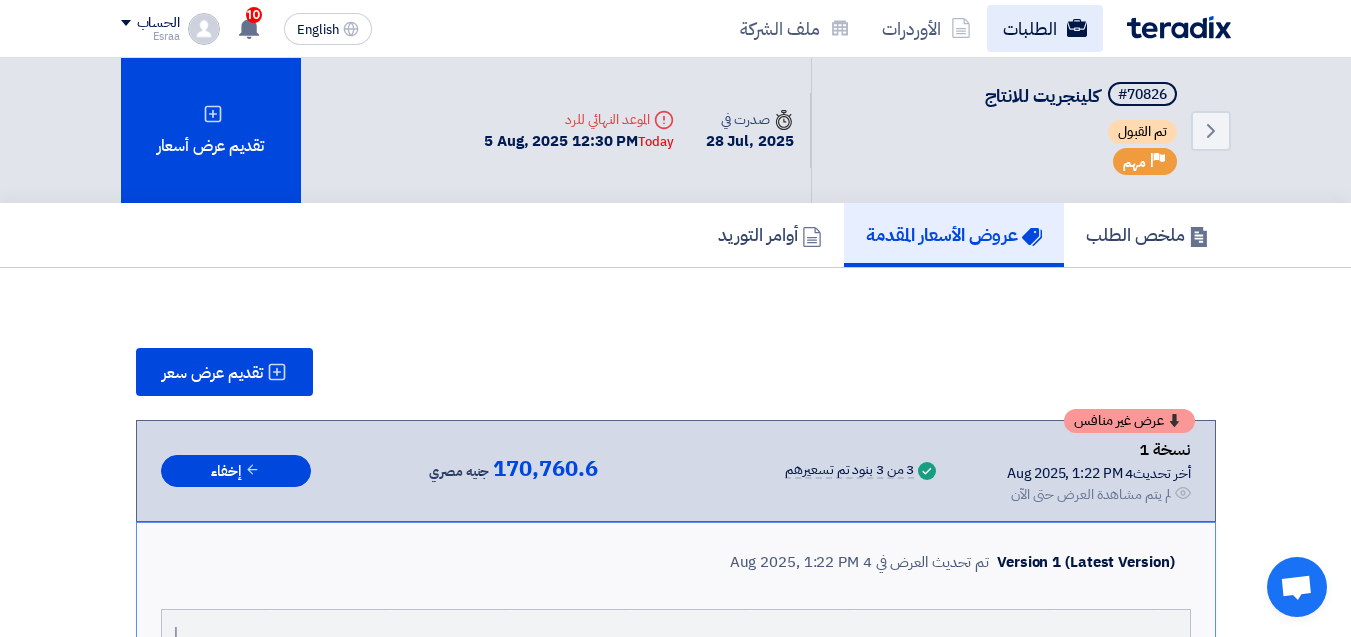 click on "الطلبات" 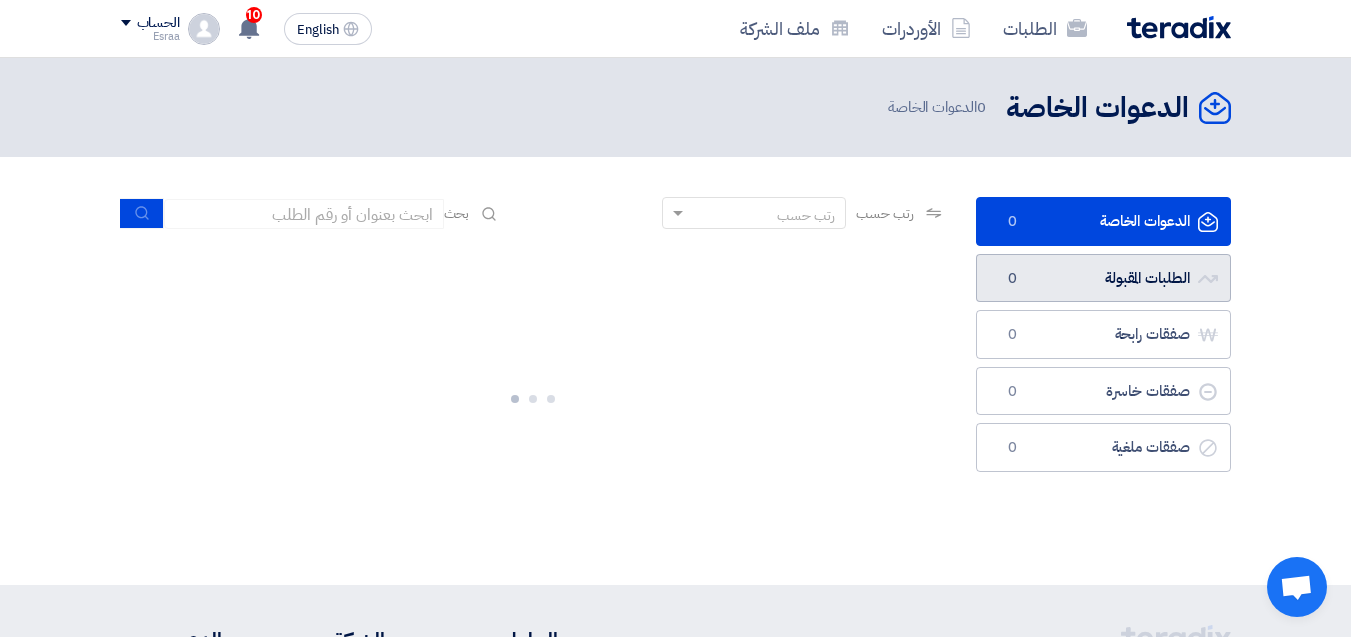 click on "الطلبات المقبولة
الطلبات المقبولة
0" 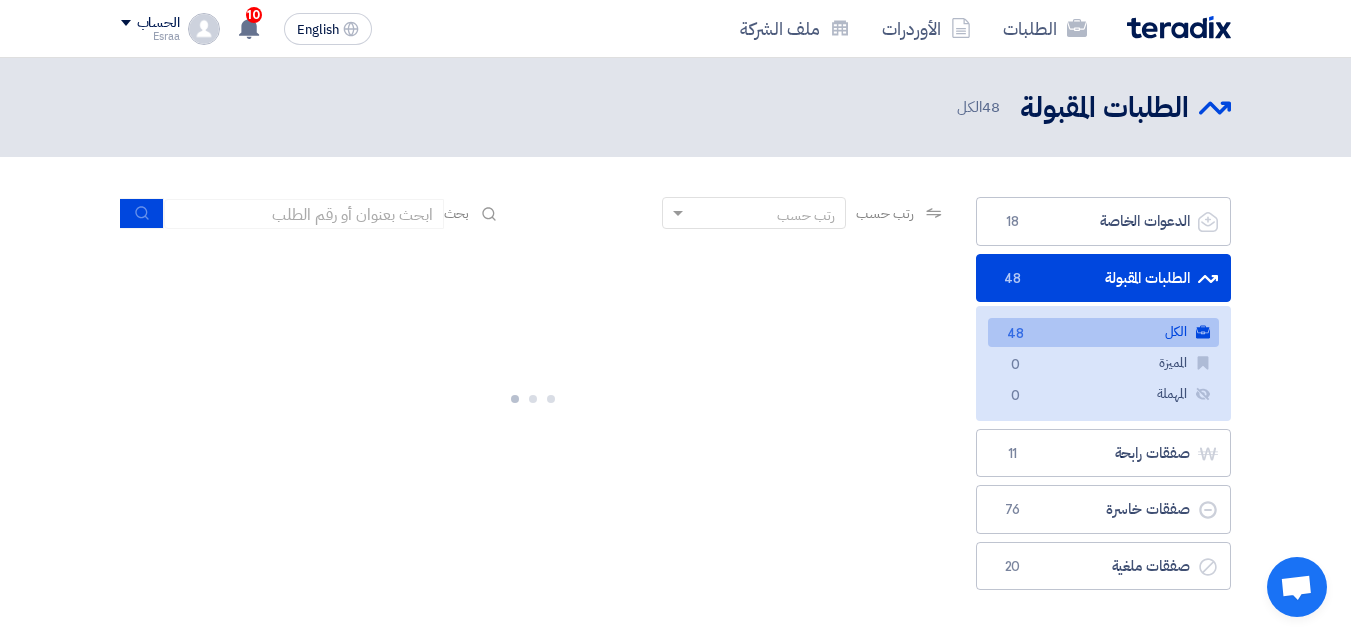 click on "الطلبات المقبولة
الطلبات المقبولة
48" 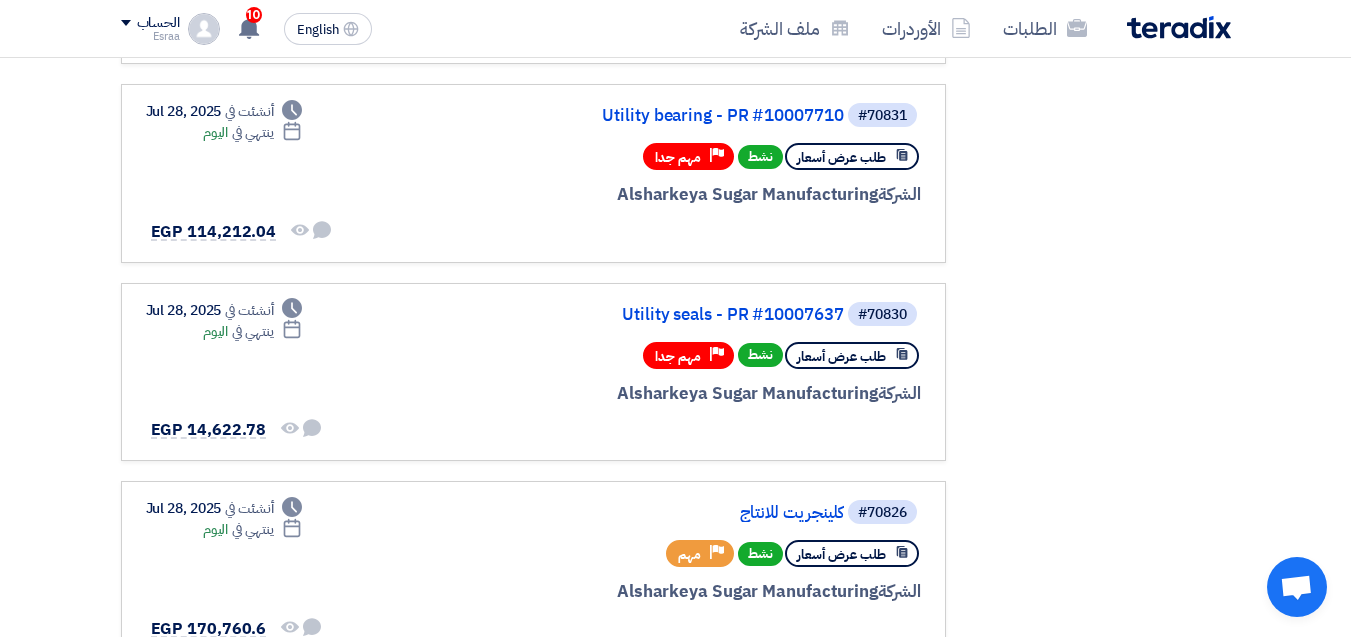 scroll, scrollTop: 700, scrollLeft: 0, axis: vertical 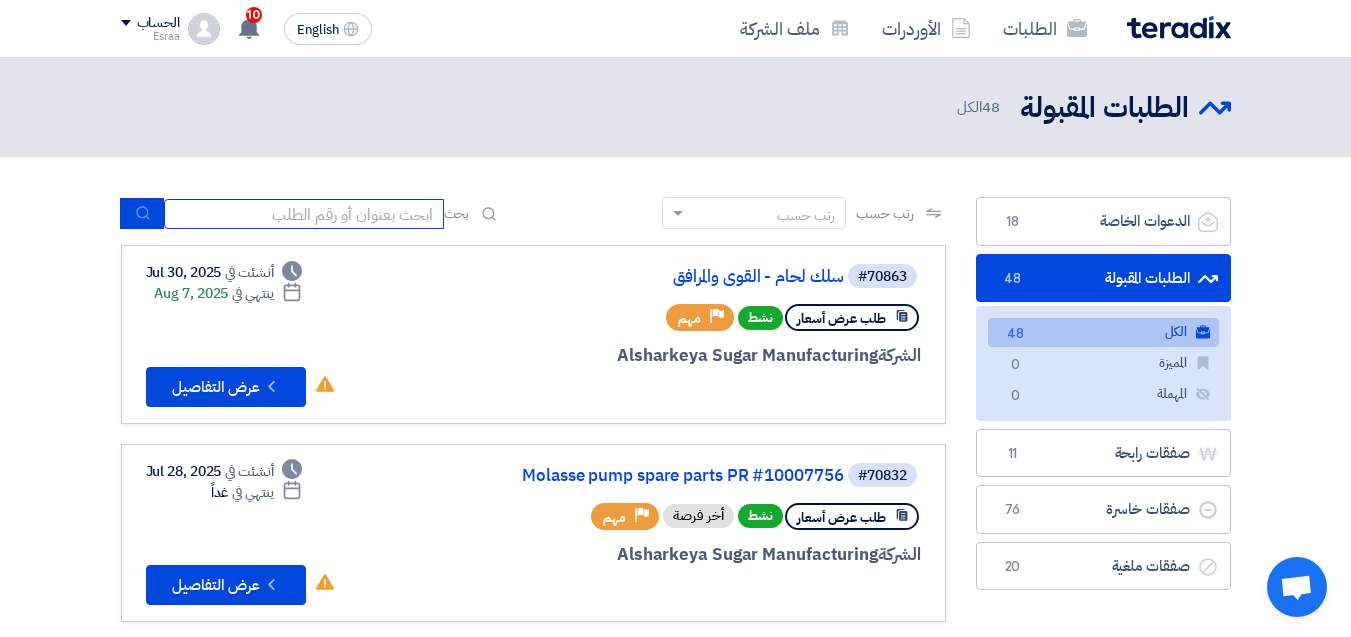 click 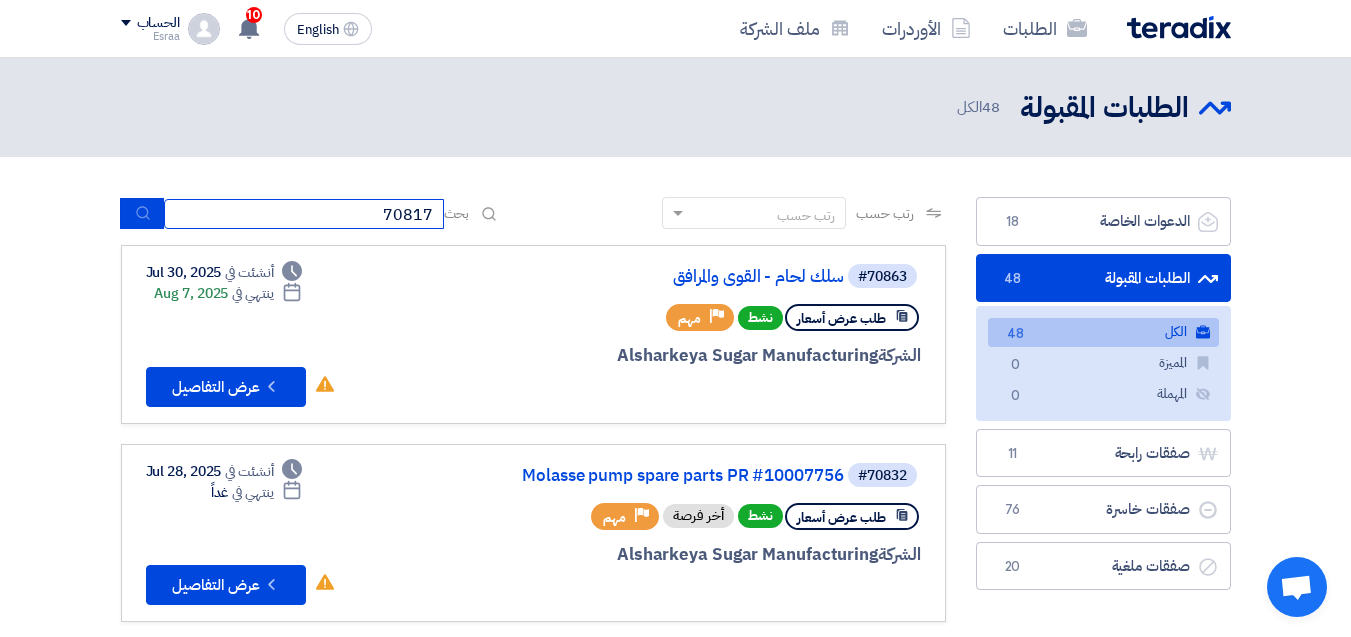 type on "70817" 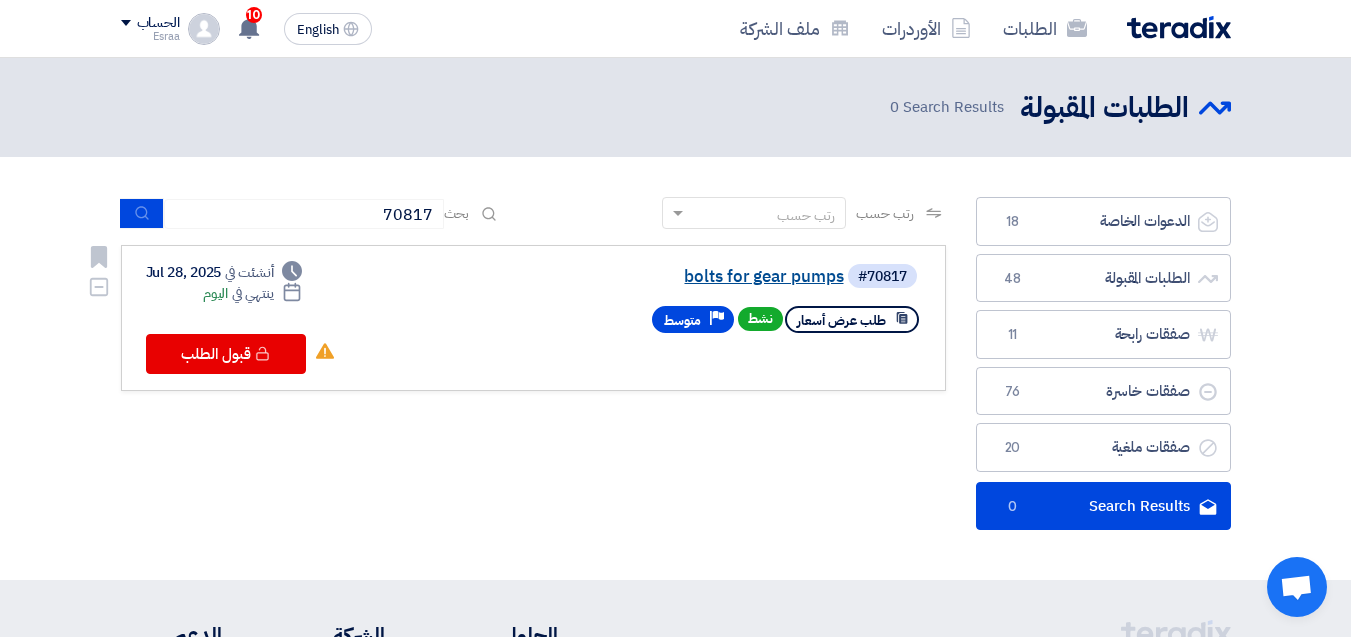 click on "bolts for gear pumps" 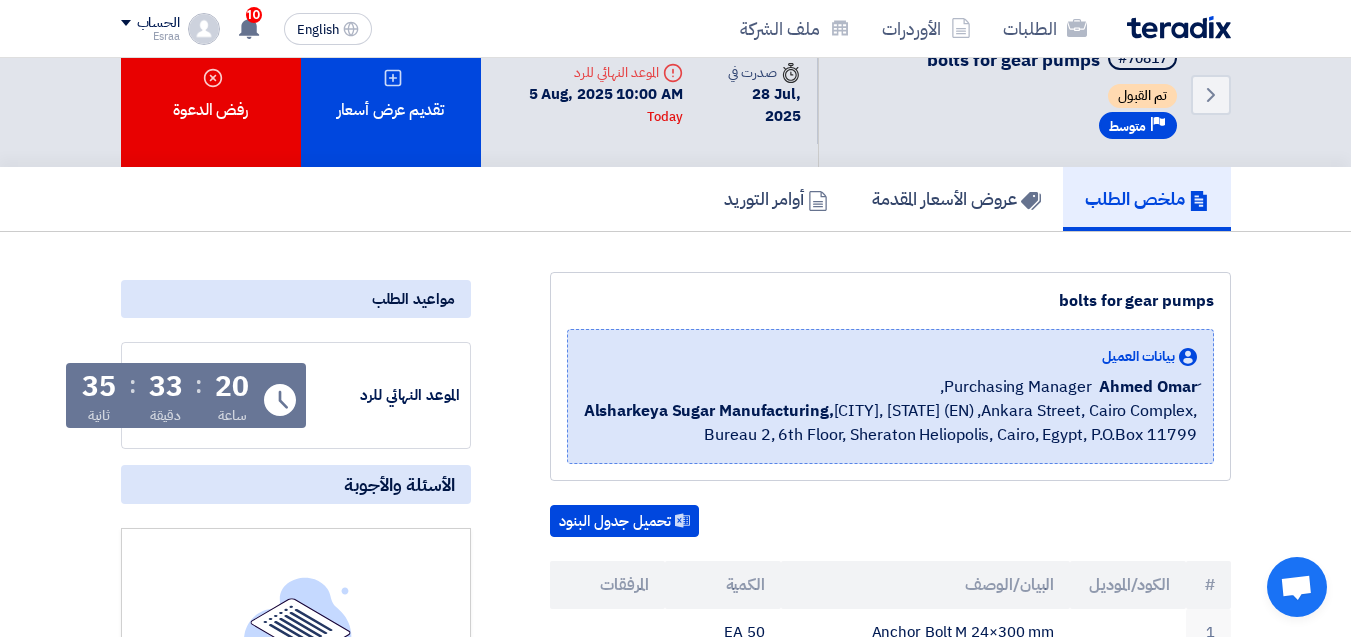 scroll, scrollTop: 0, scrollLeft: 0, axis: both 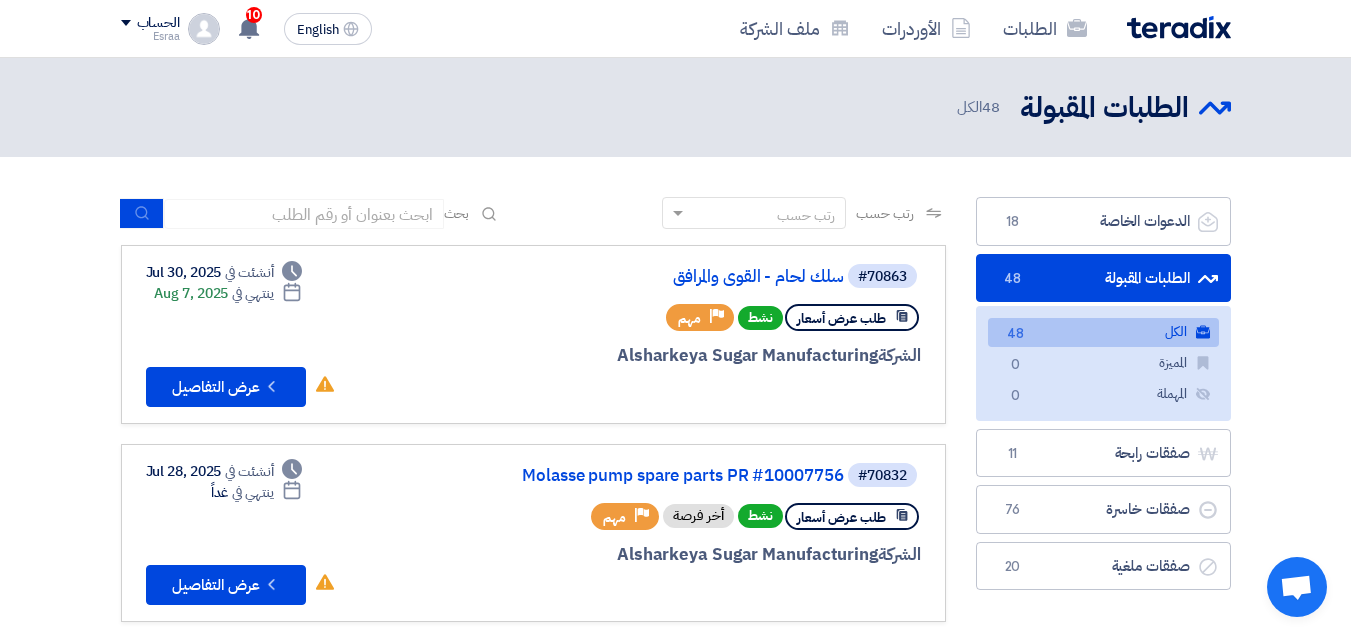 click on "الطلبات المقبولة
الطلبات المقبولة
48" 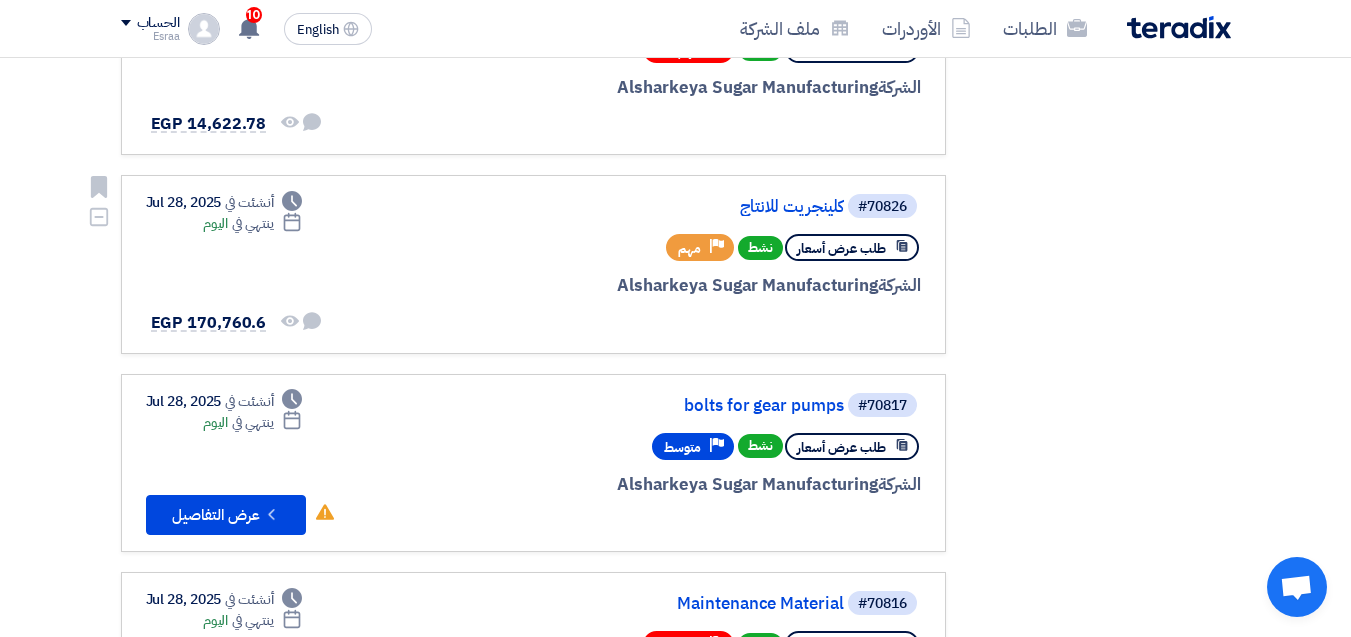 scroll, scrollTop: 900, scrollLeft: 0, axis: vertical 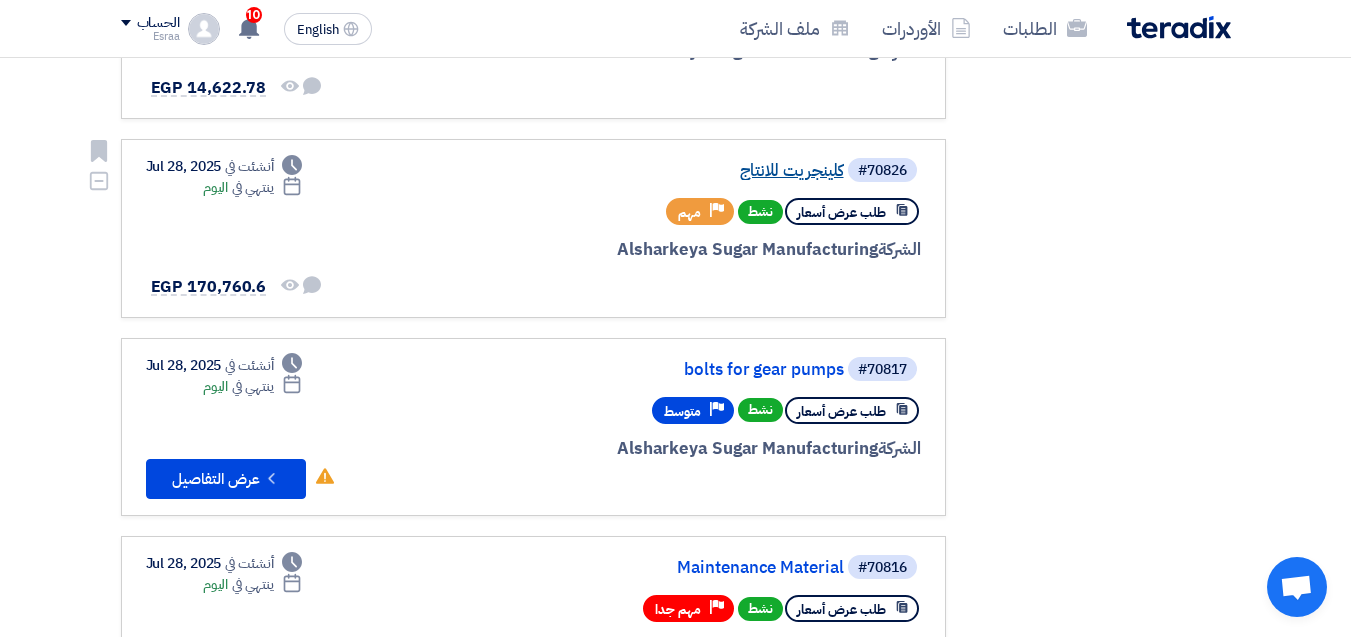 click on "كلينجريت للانتاج" 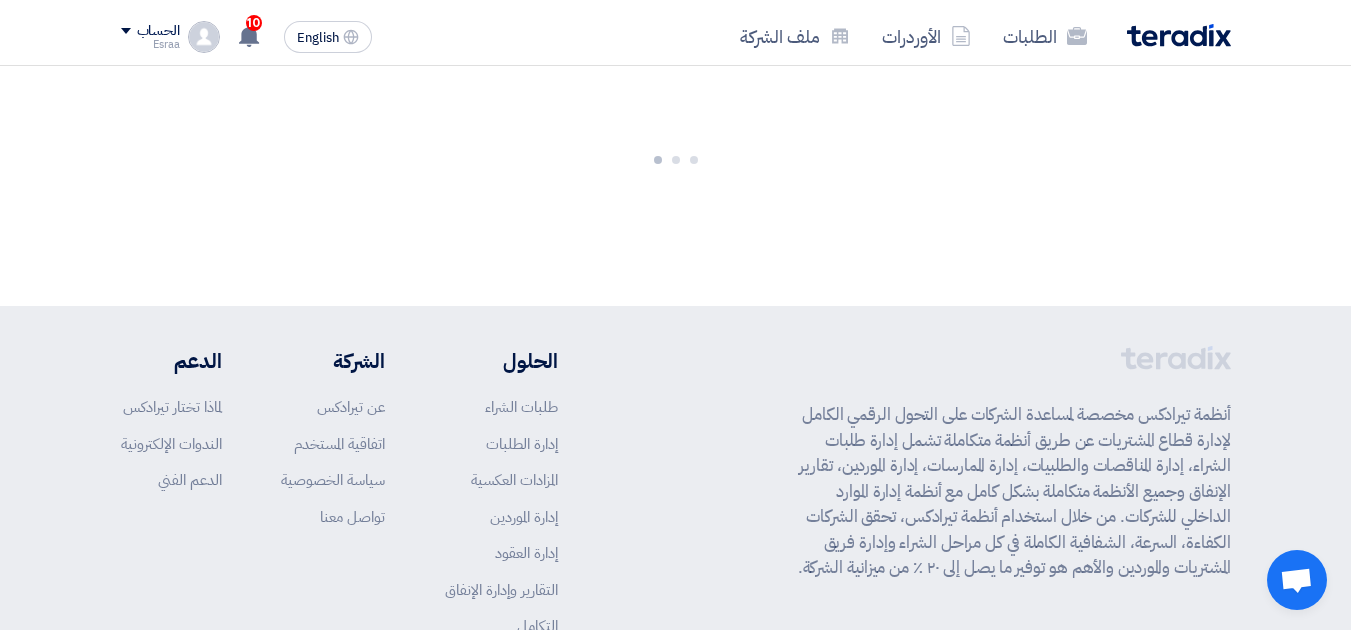 scroll, scrollTop: 0, scrollLeft: 0, axis: both 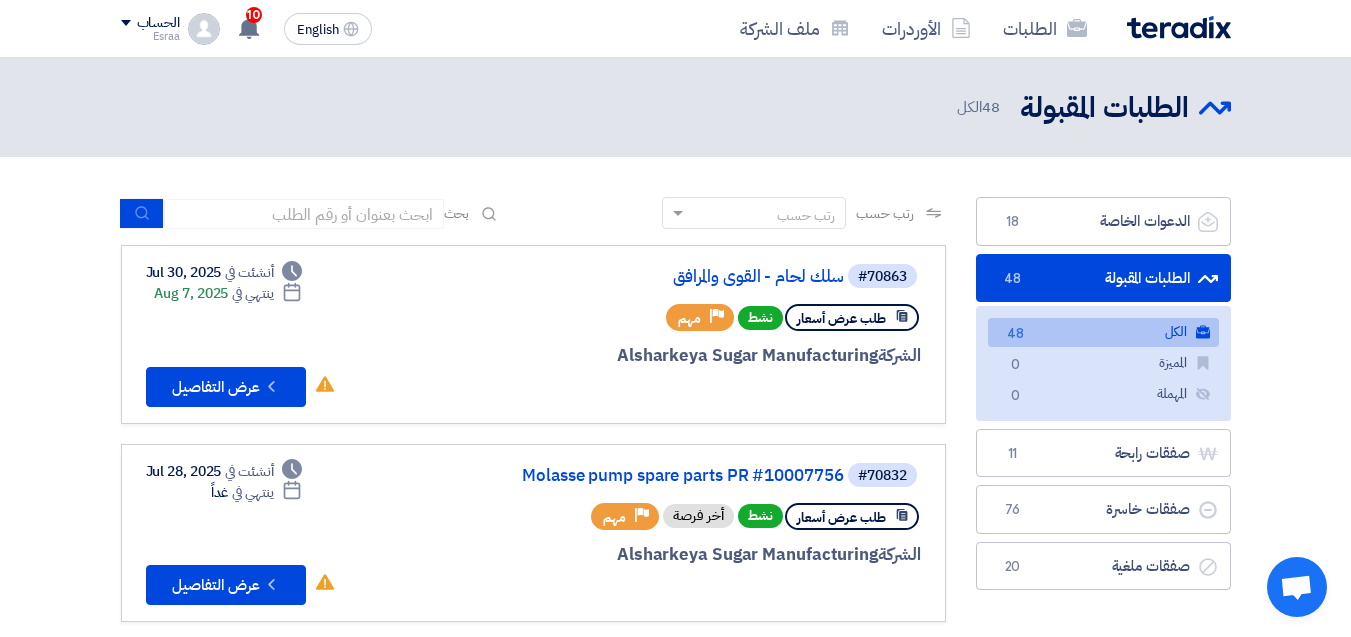 click on "الدعوات الخاصة
الدعوات الخاصة
18
الطلبات المقبولة
الطلبات المقبولة
48
الكل
الكل
48
المميزة
المميزة
0" 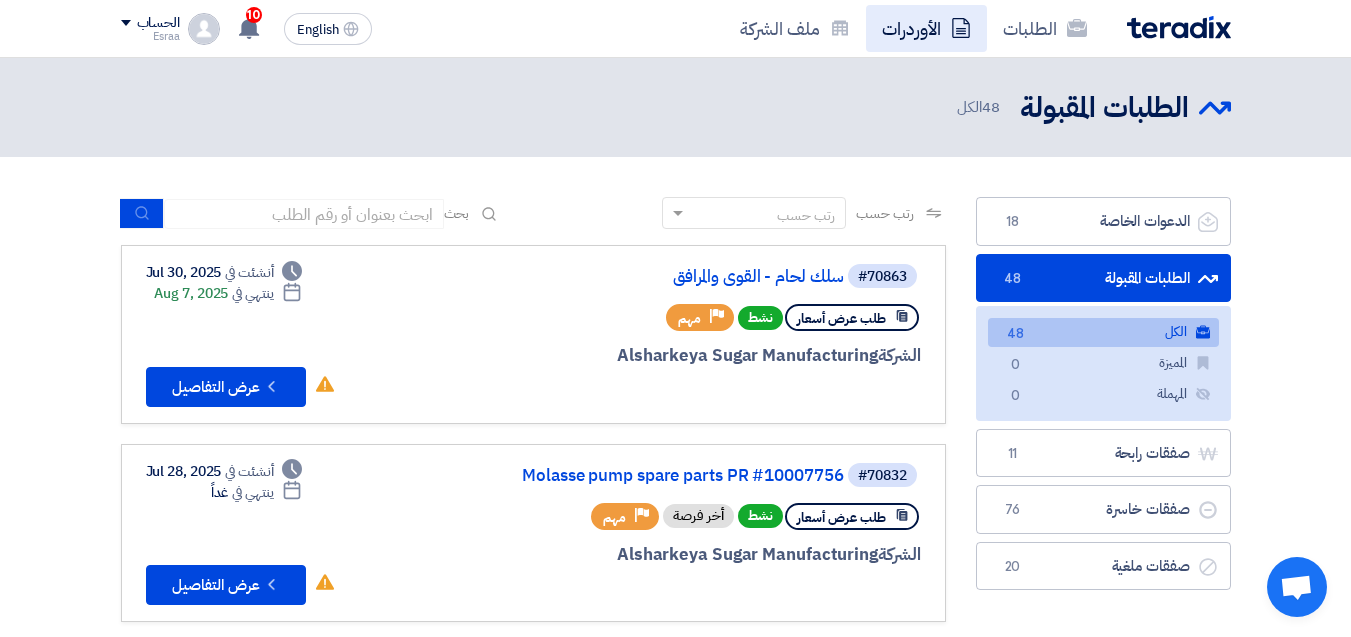 click on "الأوردرات" 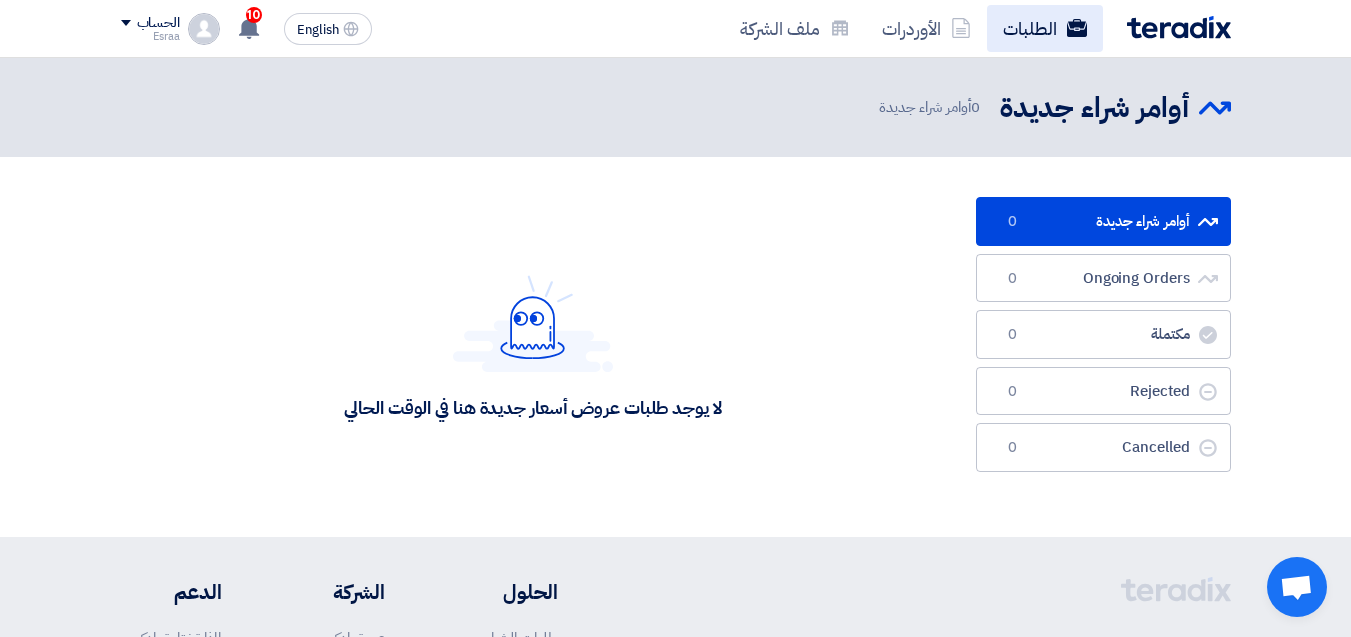 click on "الطلبات" 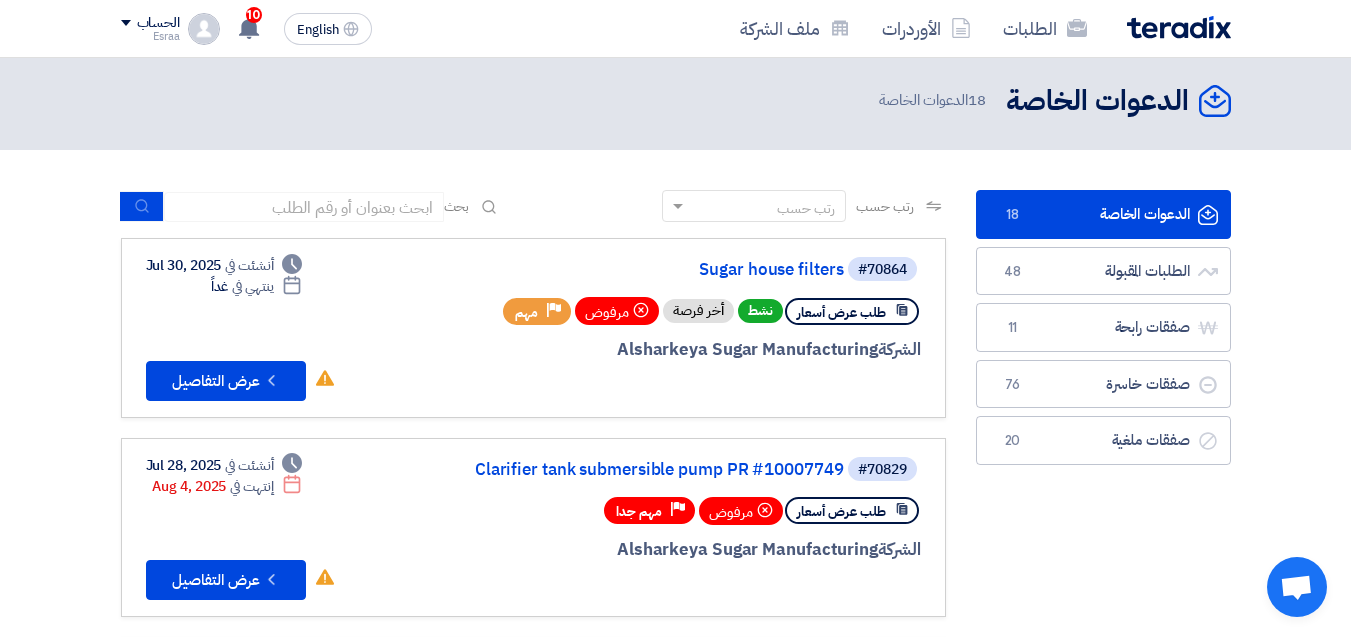 scroll, scrollTop: 0, scrollLeft: 0, axis: both 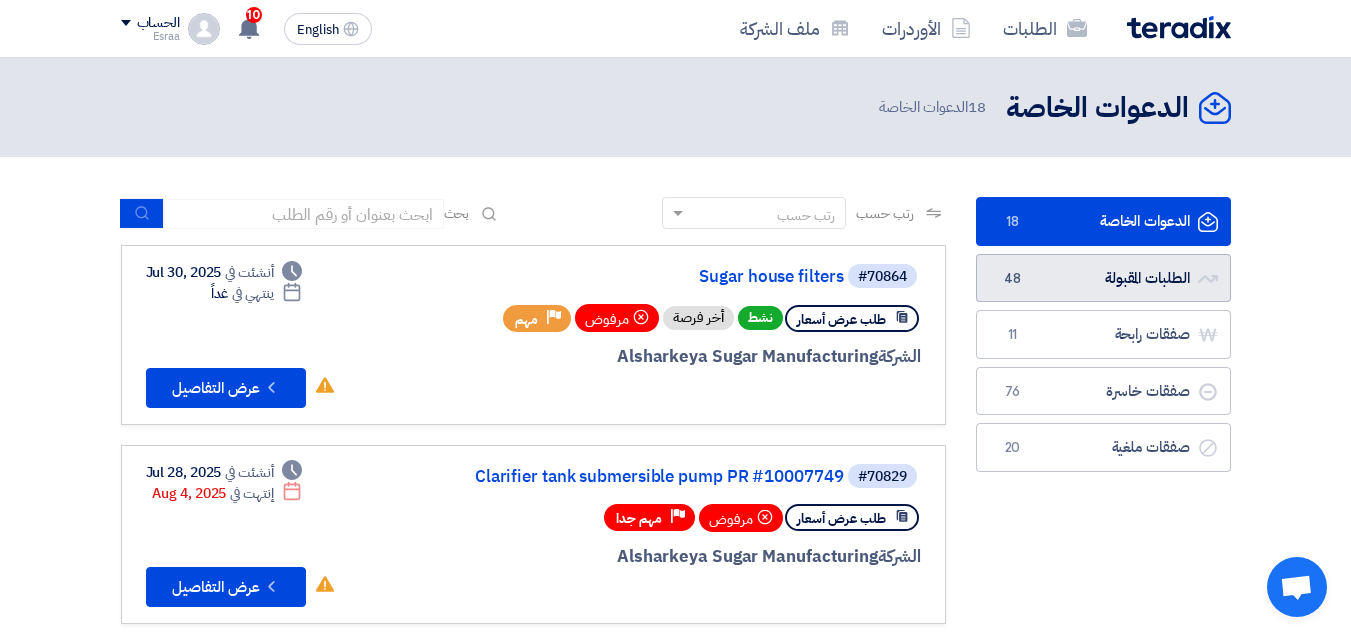 click on "الطلبات المقبولة
الطلبات المقبولة
48" 